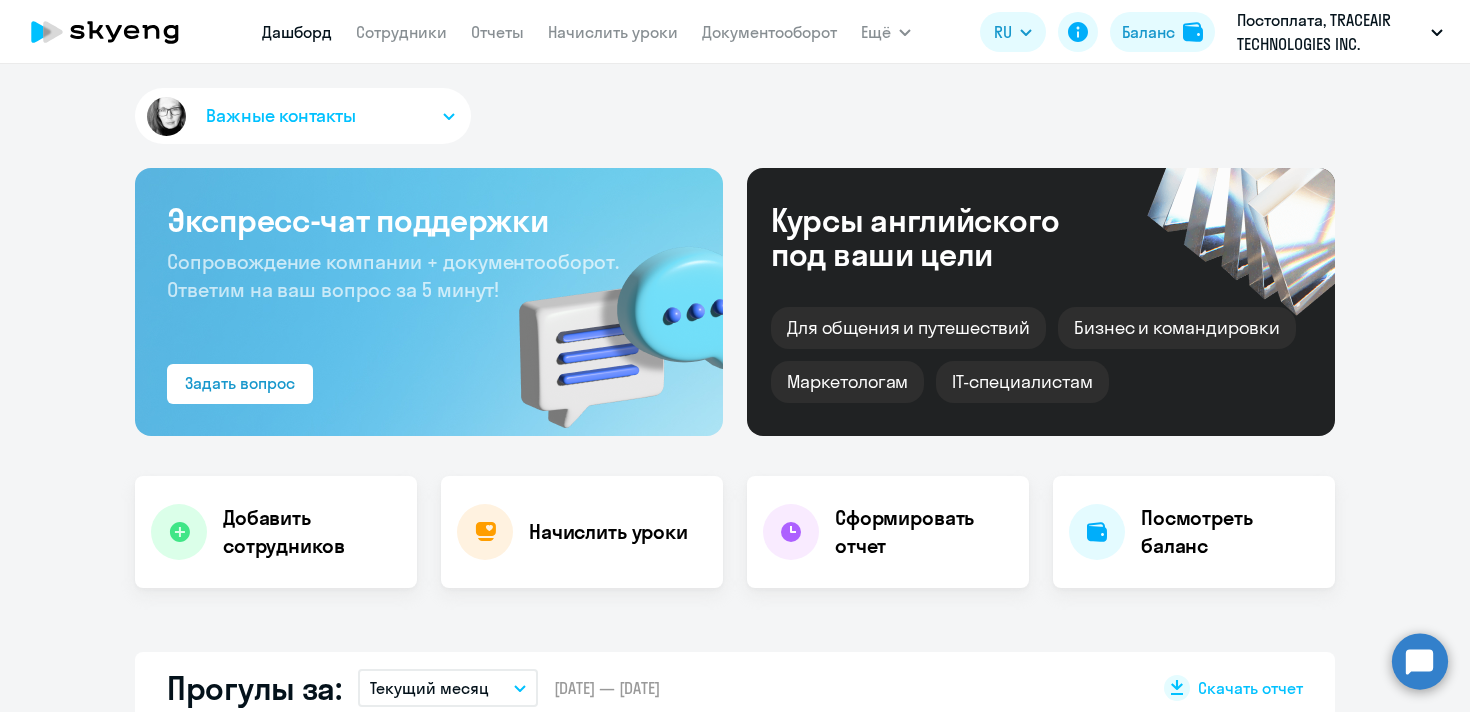 scroll, scrollTop: 0, scrollLeft: 0, axis: both 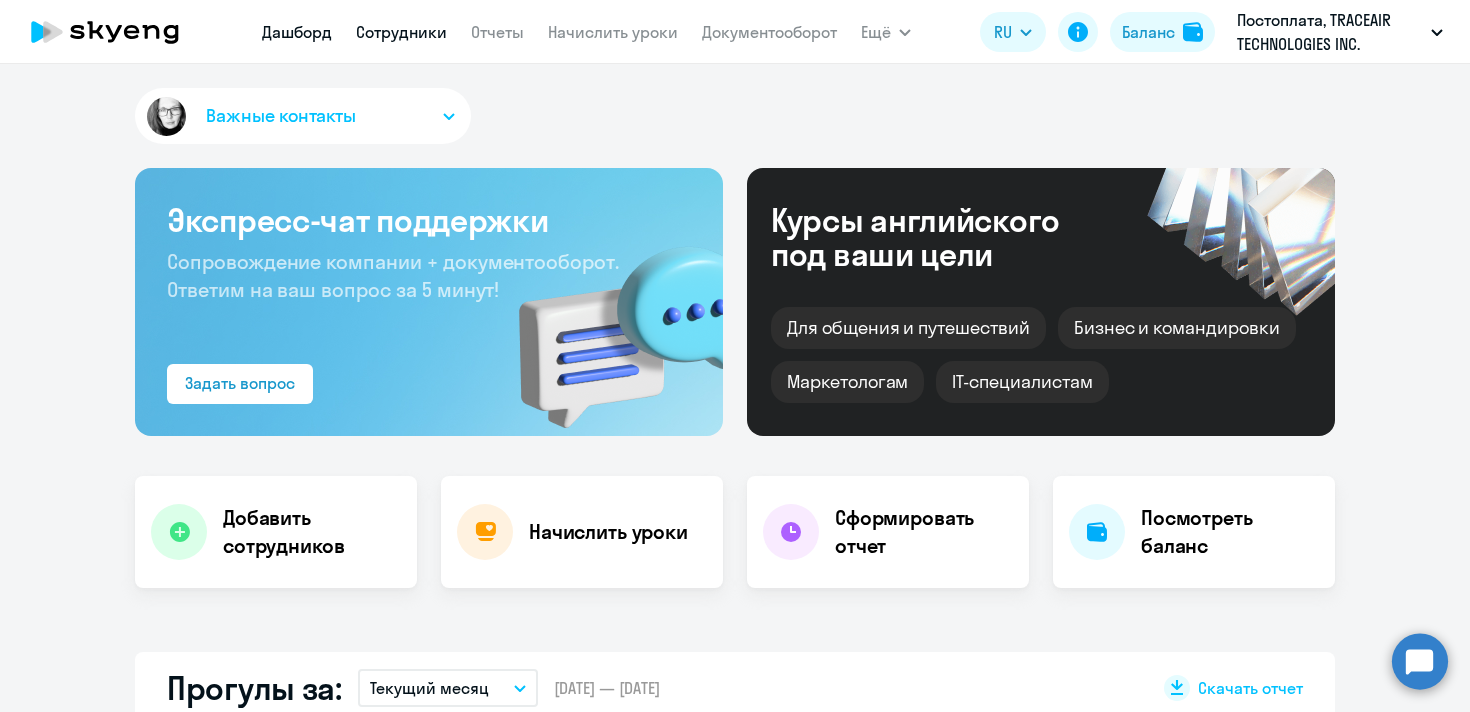 click on "Сотрудники" at bounding box center [401, 32] 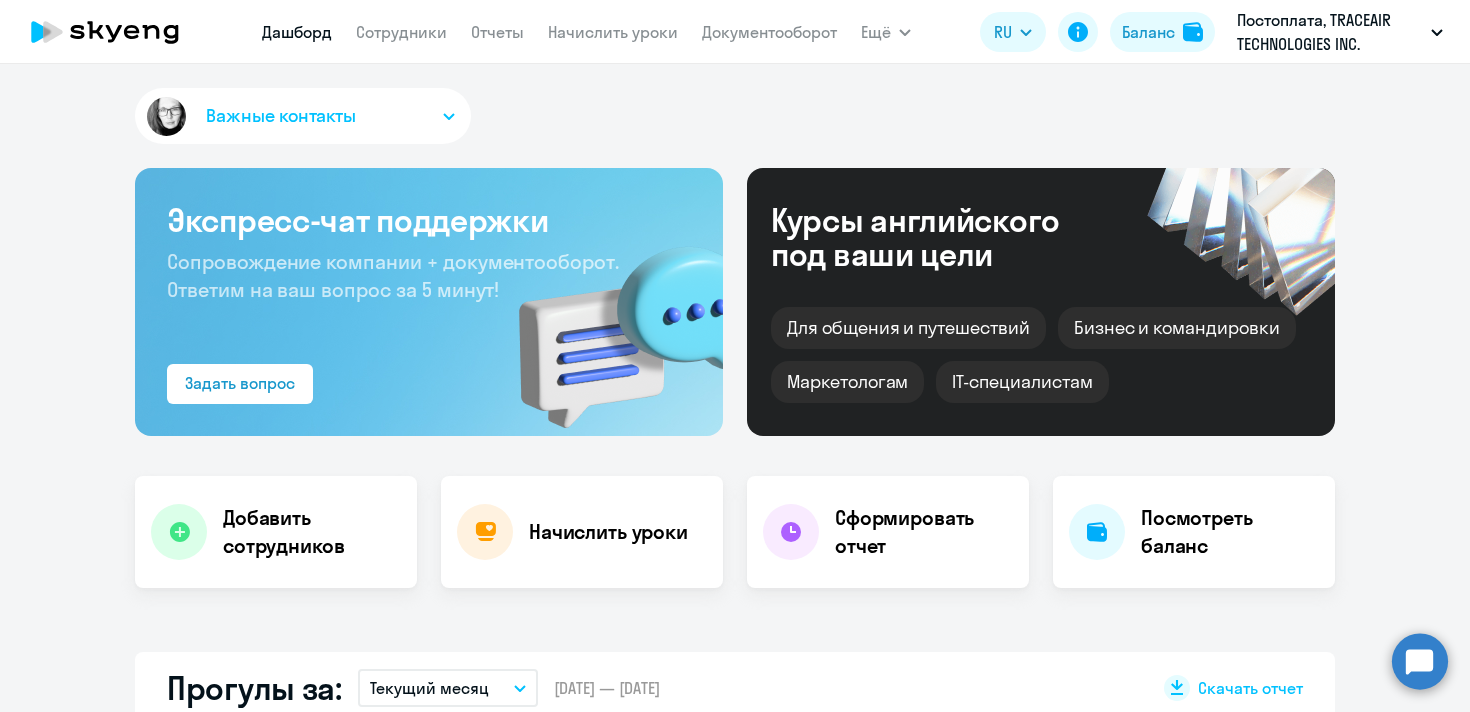 select on "30" 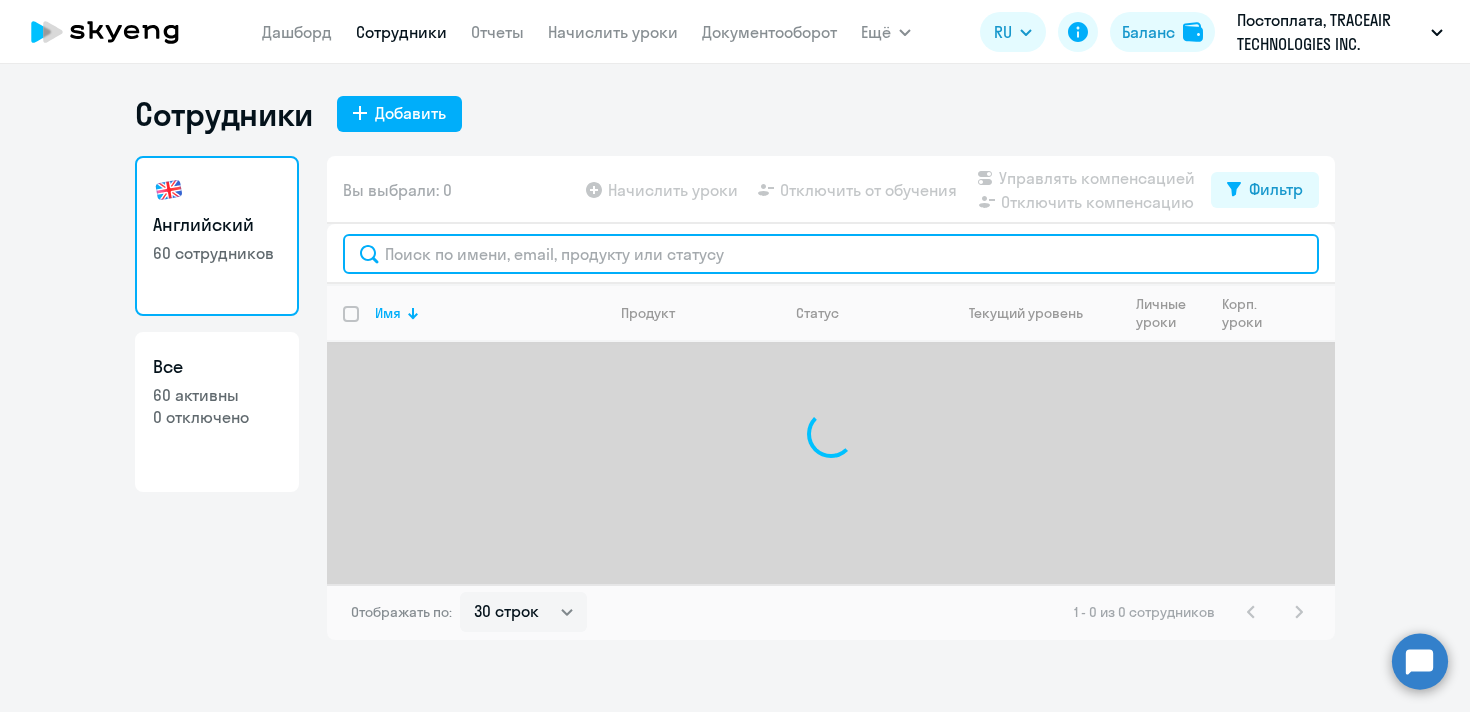 click 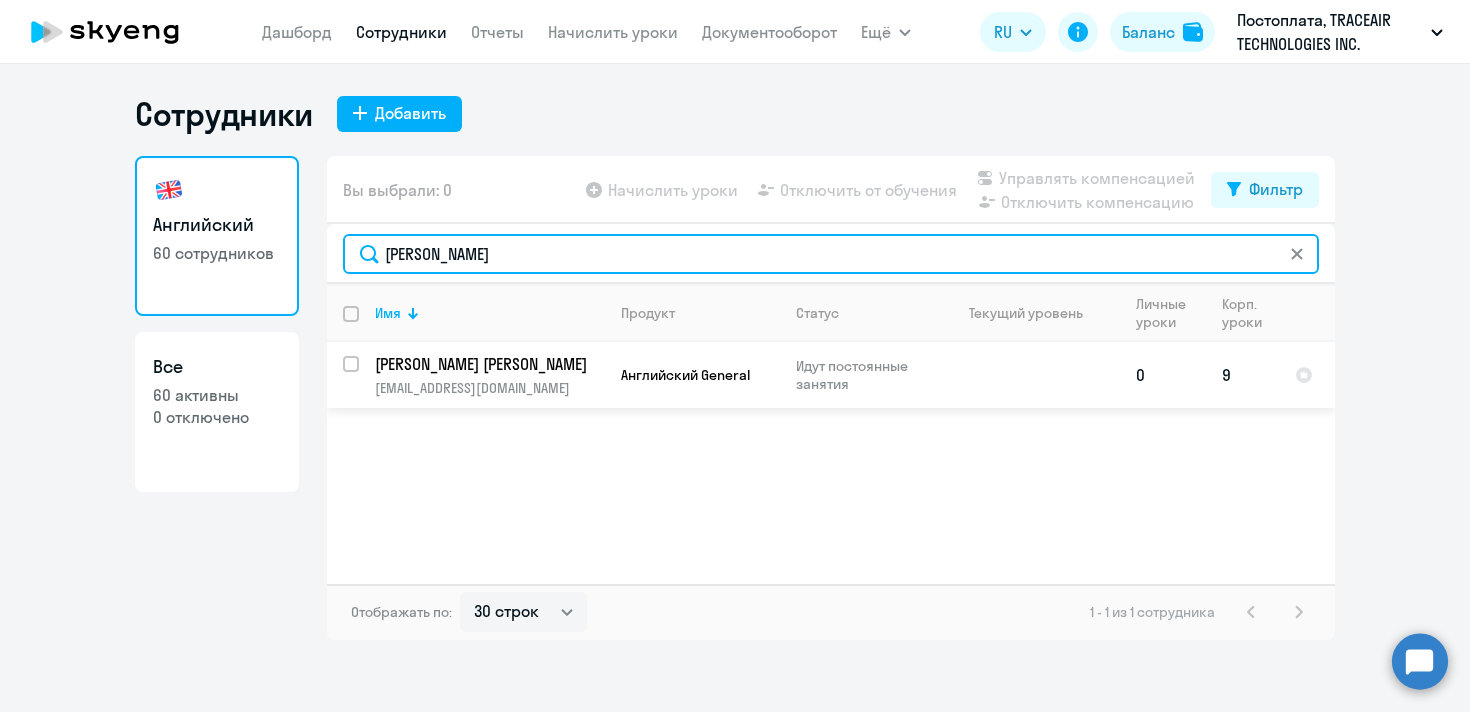 type on "[PERSON_NAME]" 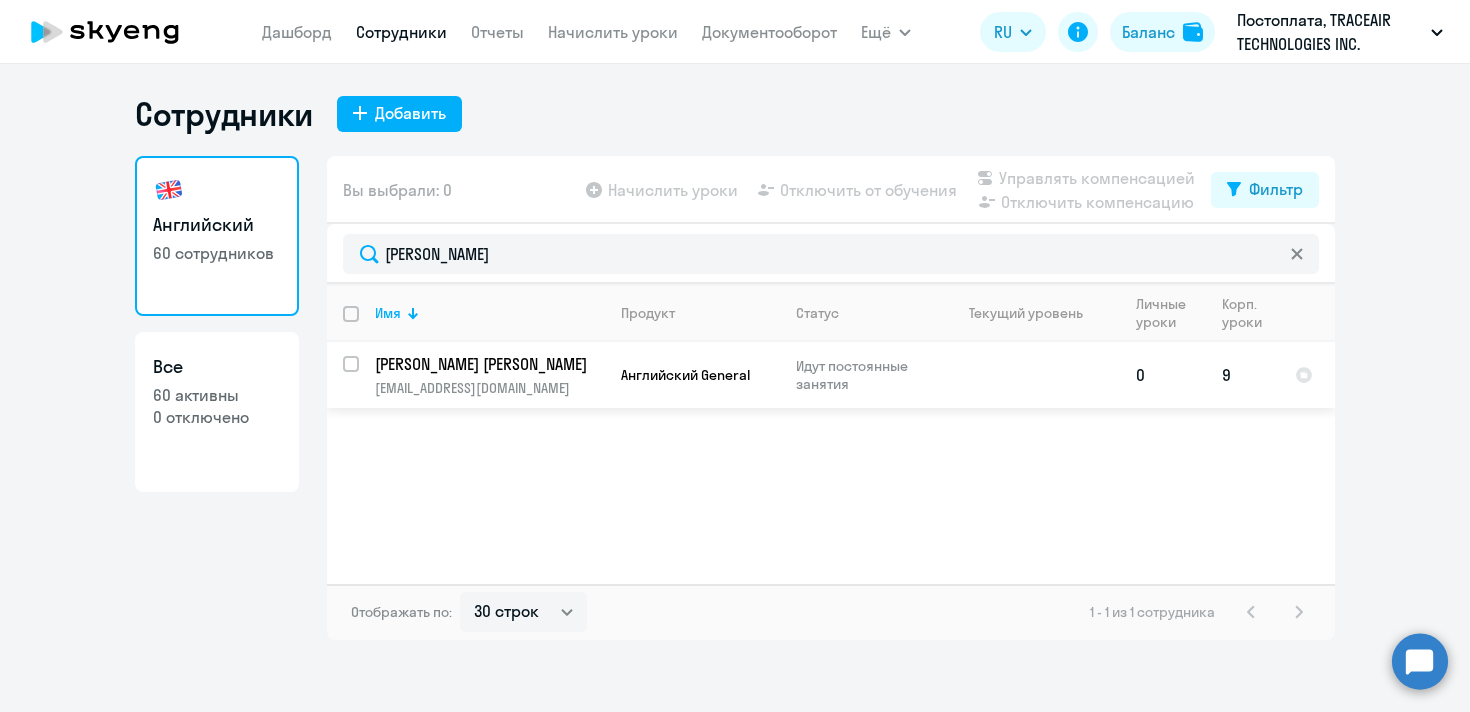 click on "[PERSON_NAME] [PERSON_NAME]" 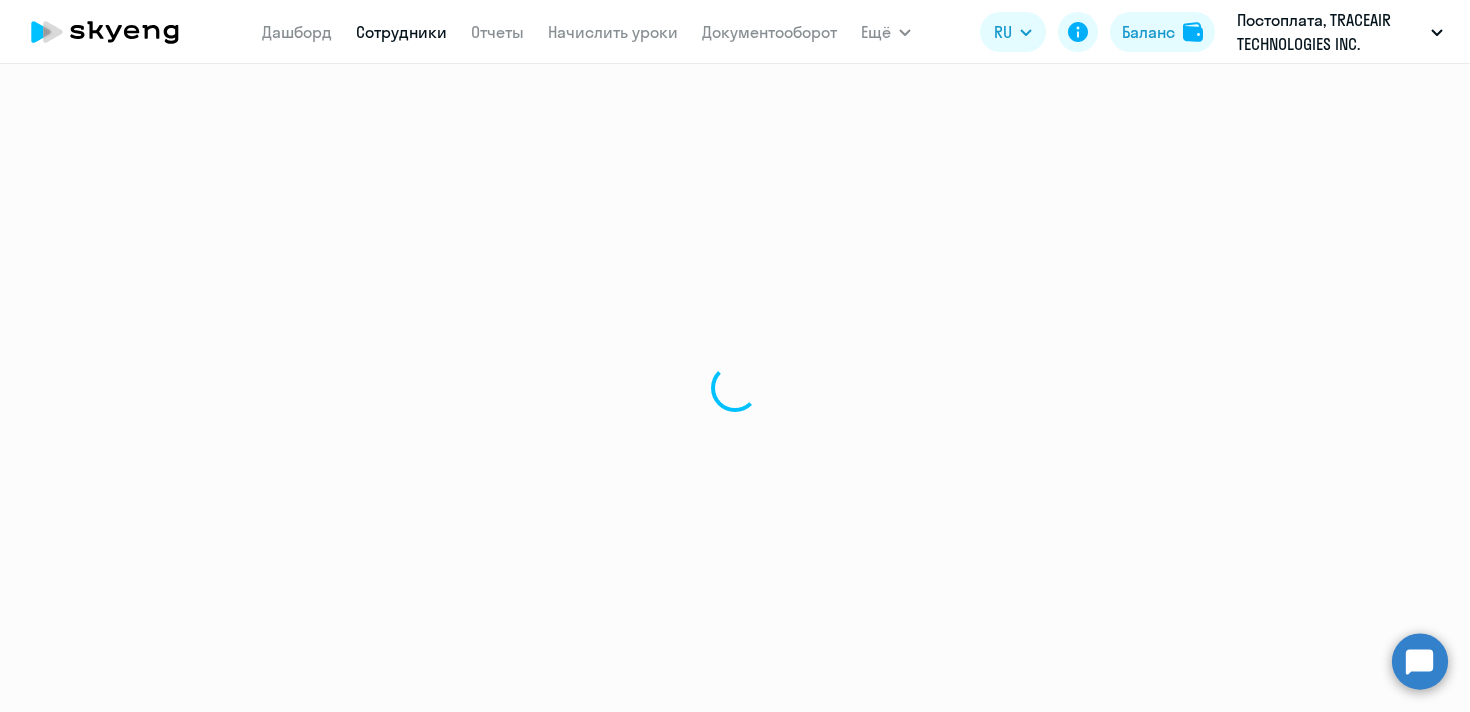 select on "english" 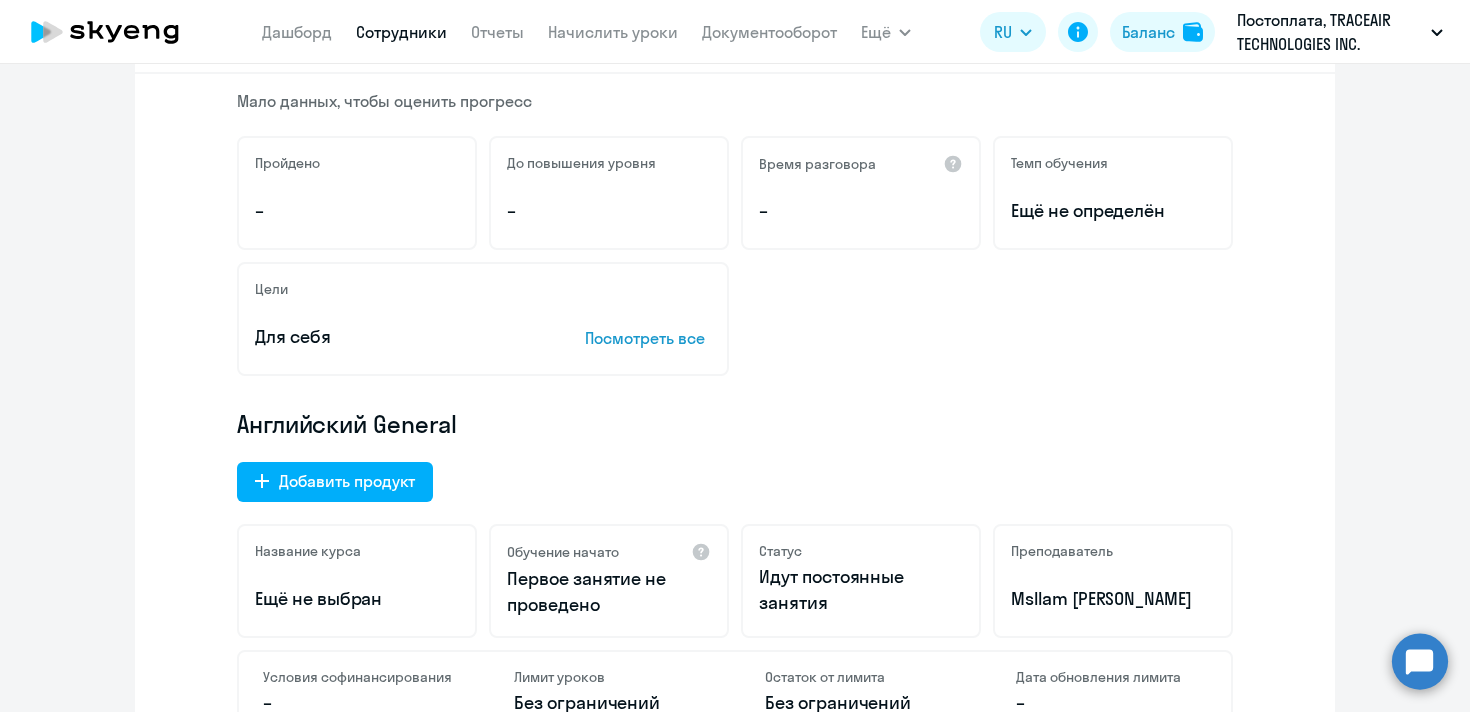 scroll, scrollTop: 356, scrollLeft: 0, axis: vertical 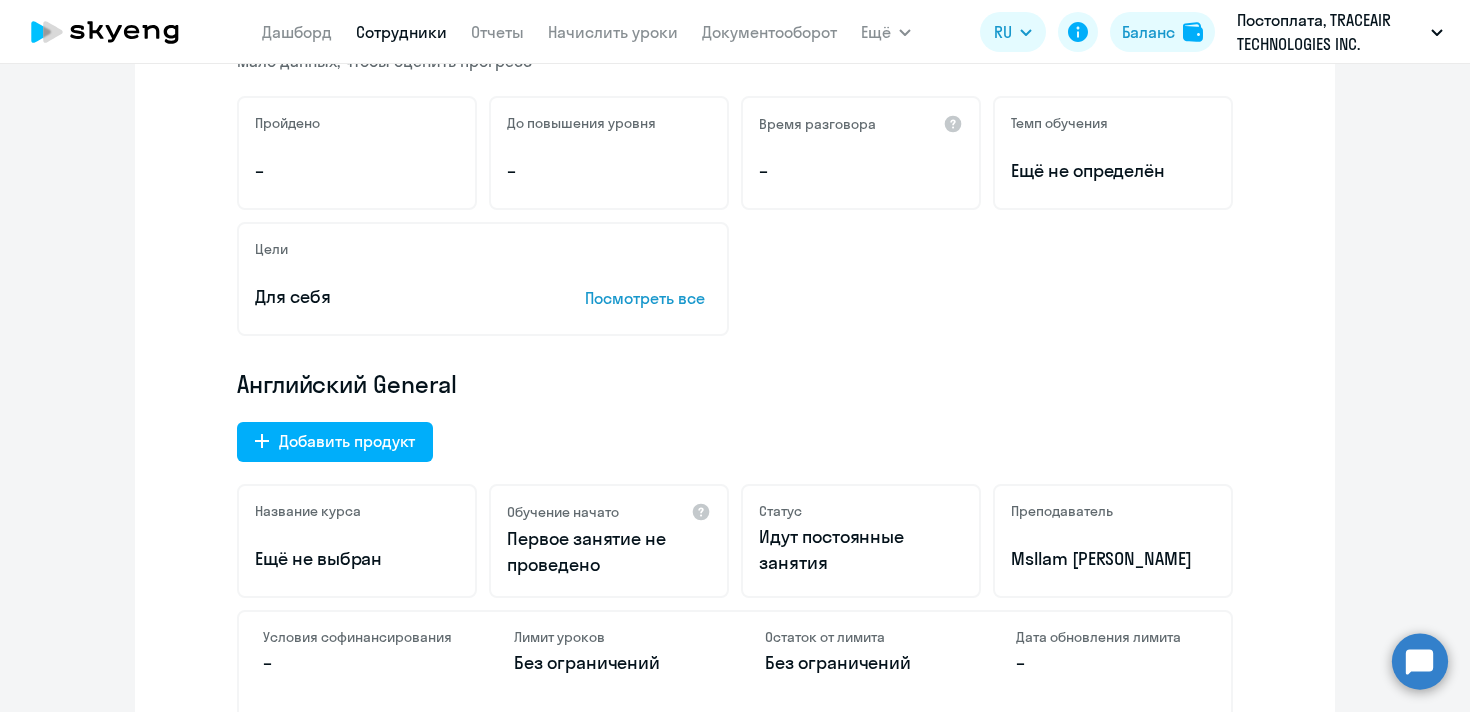 click on "Английский General" 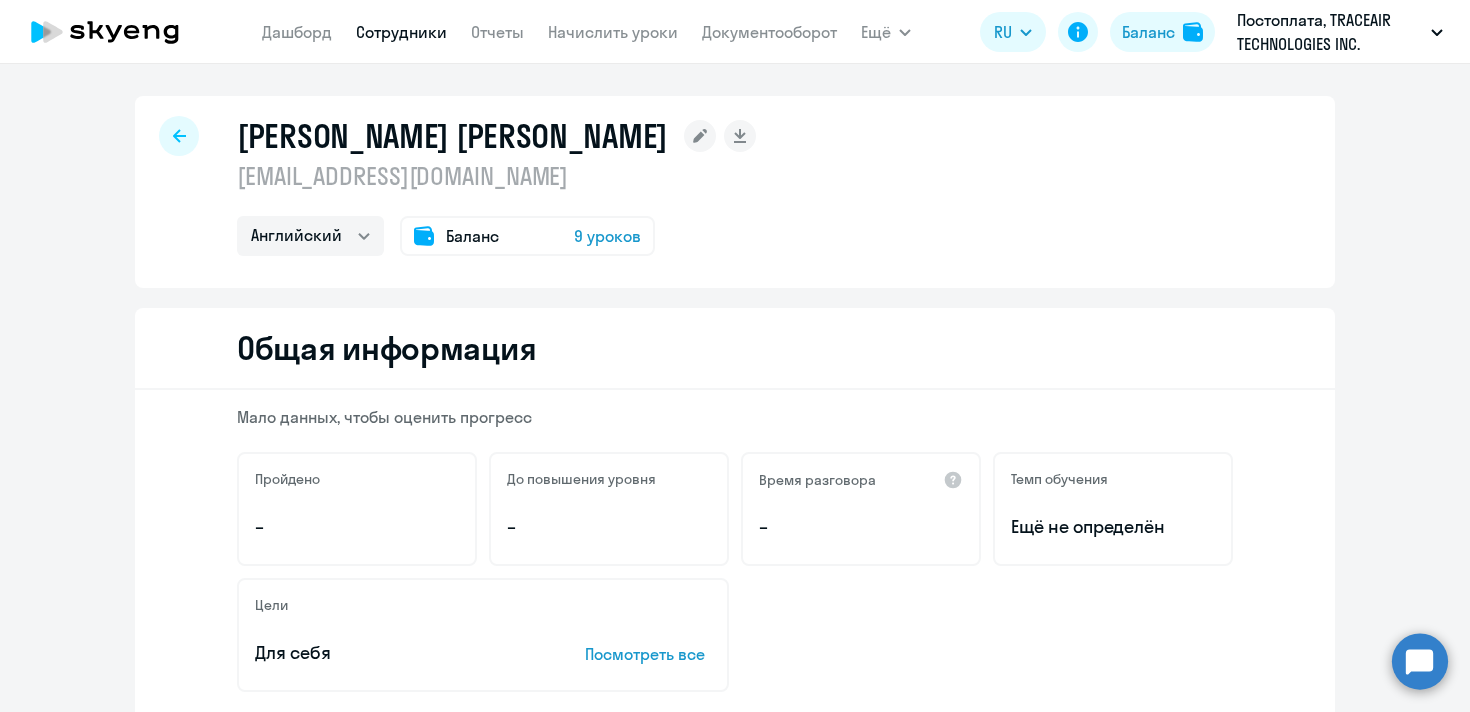 select on "english" 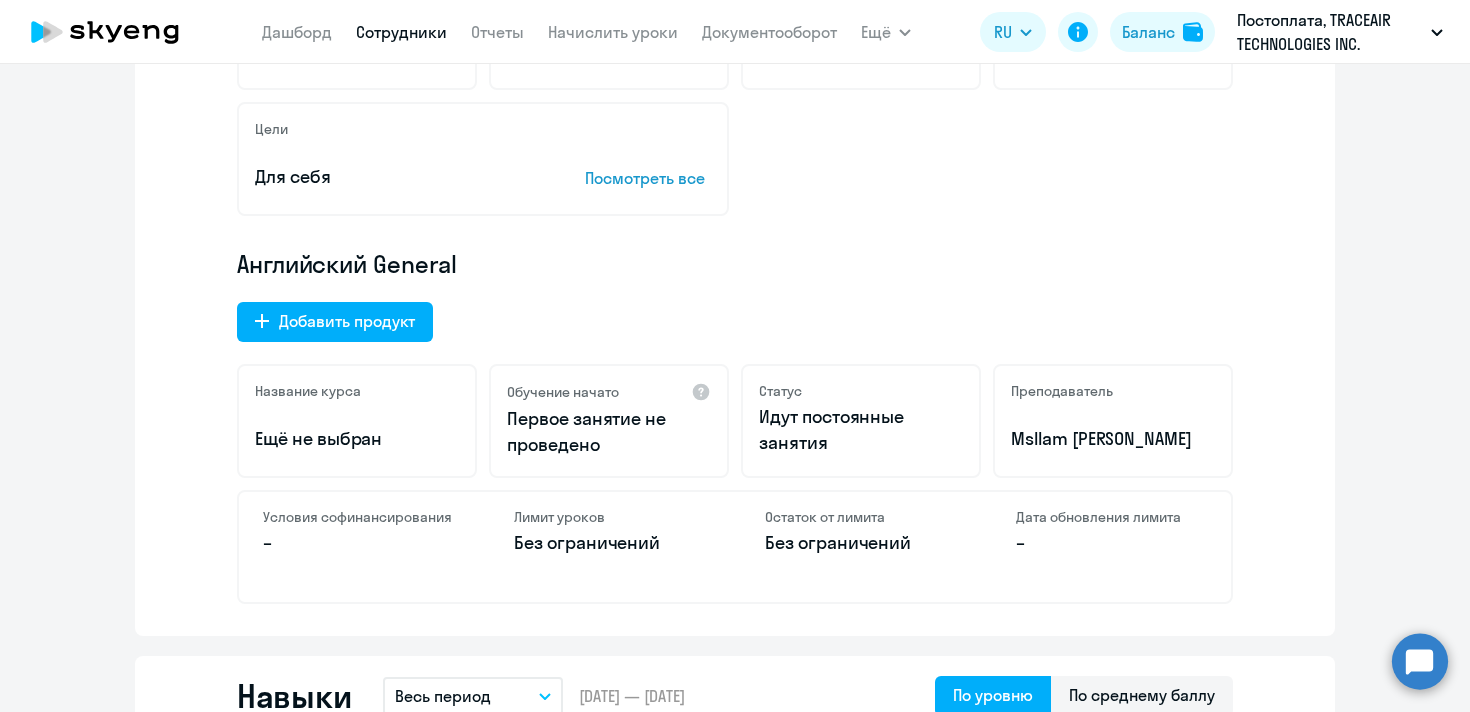 scroll, scrollTop: 482, scrollLeft: 0, axis: vertical 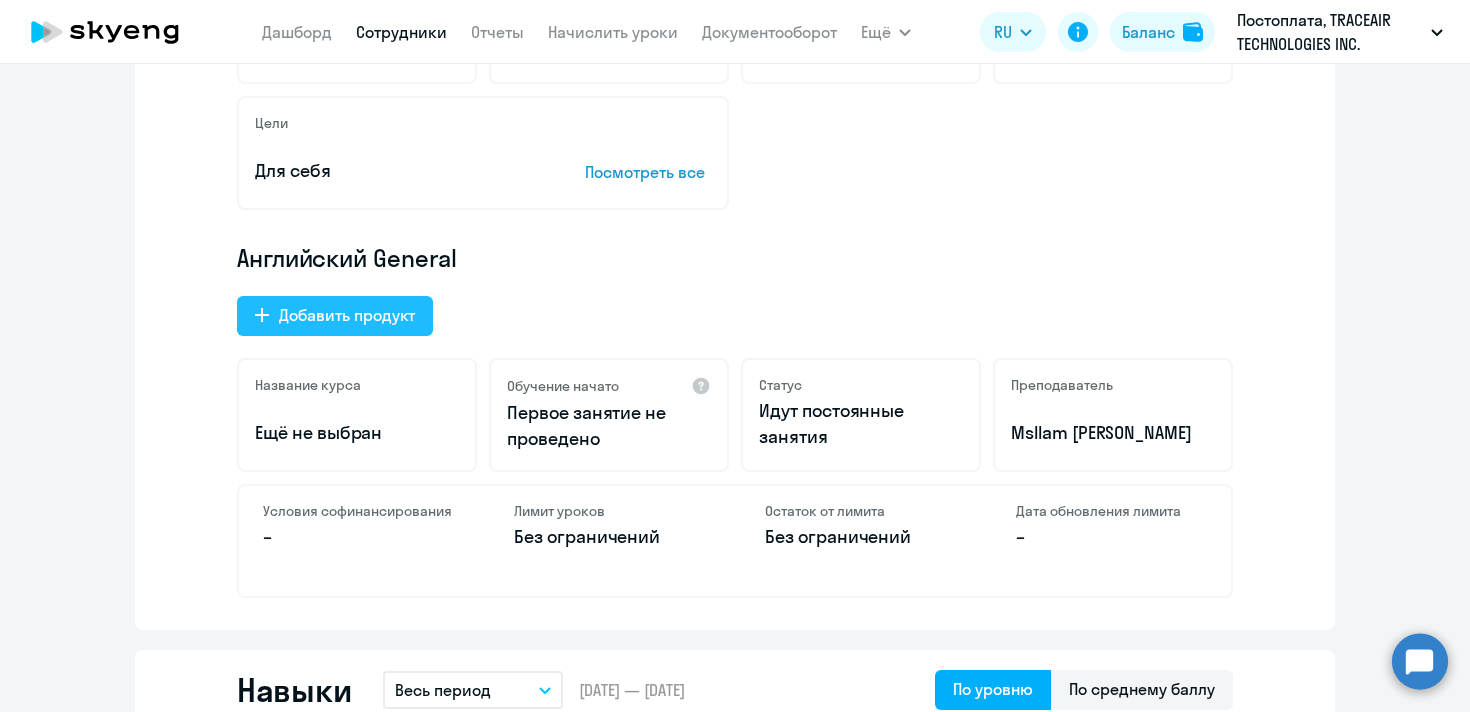 click on "Добавить продукт" 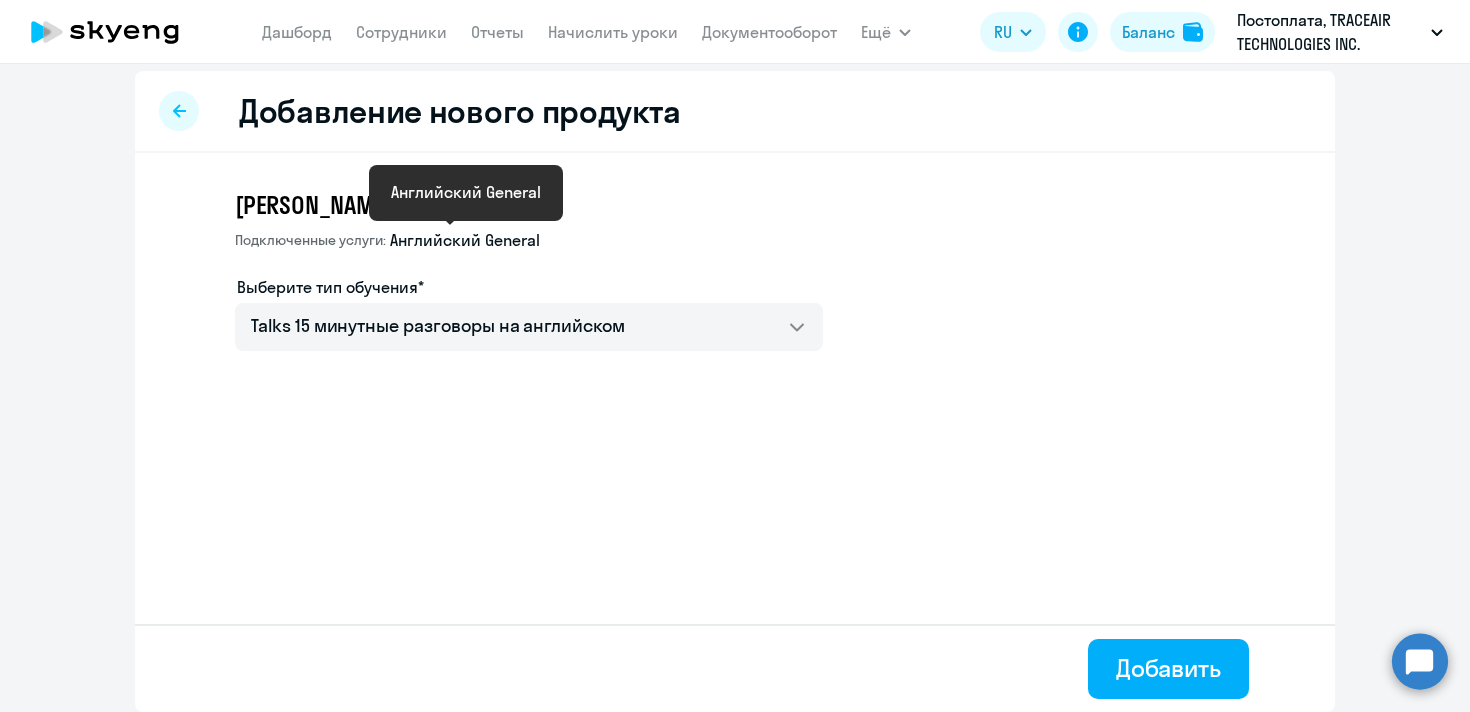click on "Английский General" 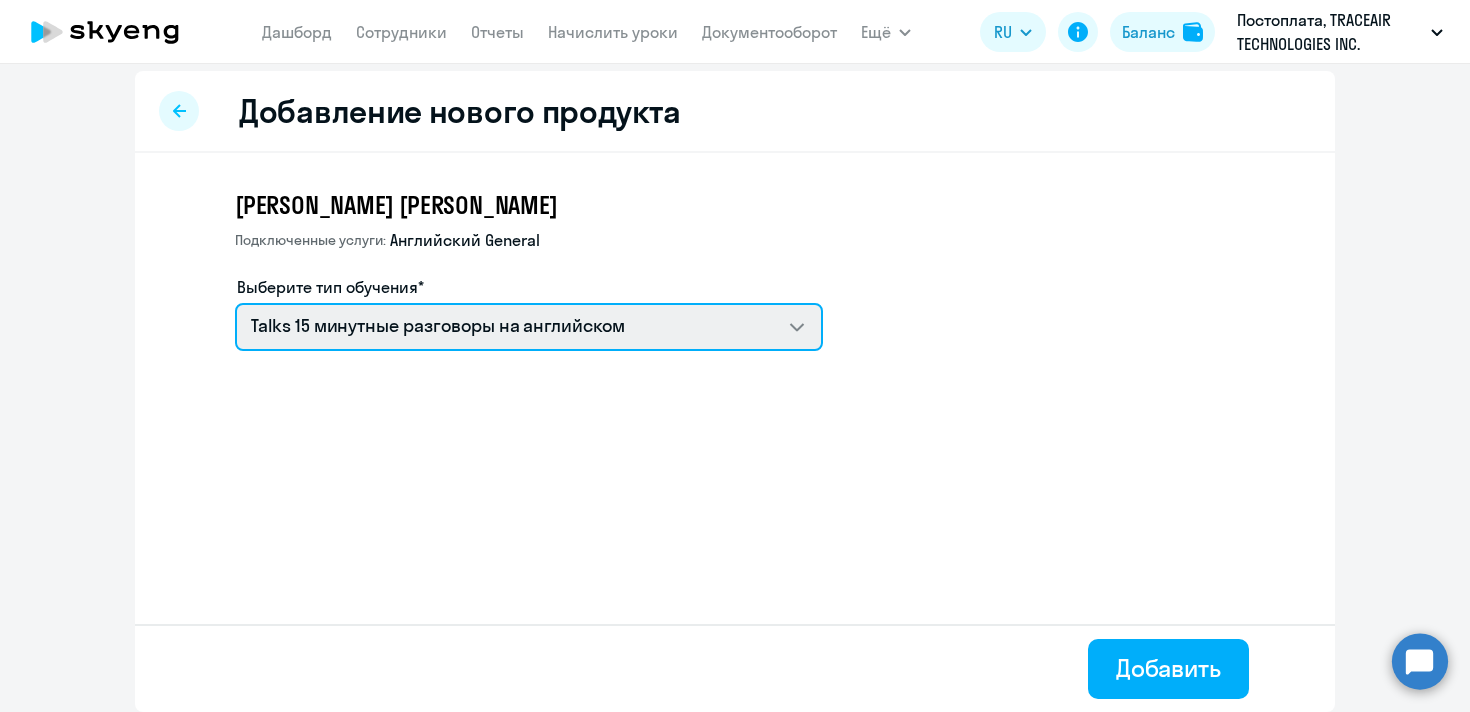 click on "Talks 15 минутные разговоры на английском   Премиум английский с русскоговорящим преподавателем   Английский General с англоговорящим преподавателем" at bounding box center [529, 327] 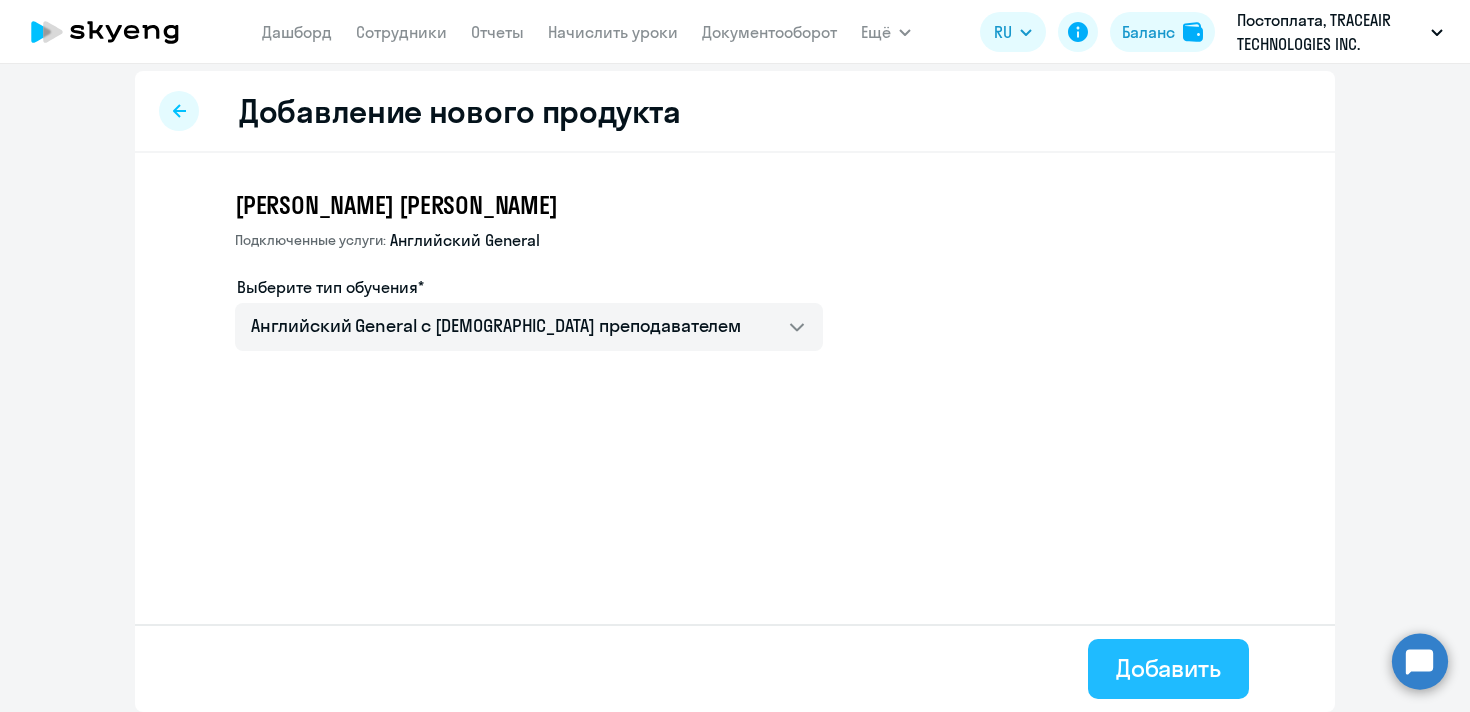 click on "Добавить" 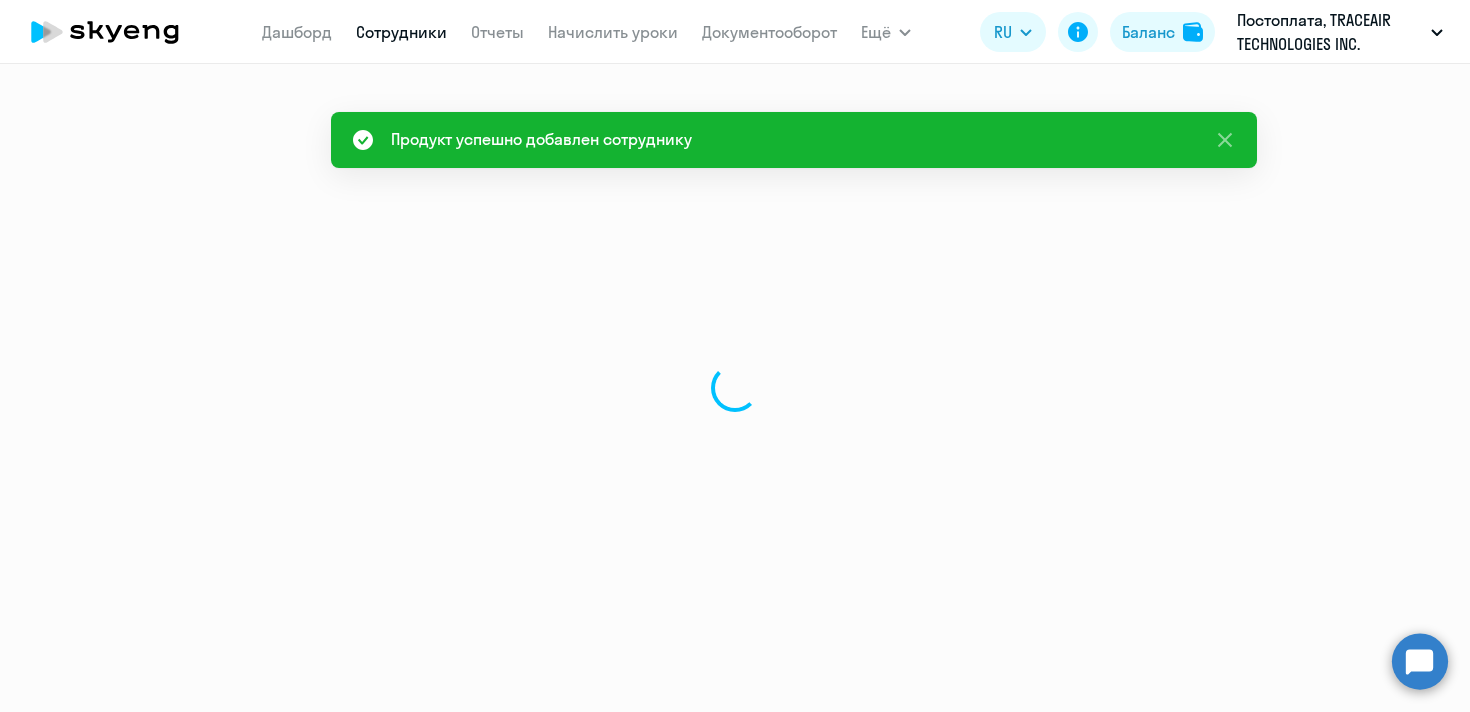 scroll, scrollTop: 0, scrollLeft: 0, axis: both 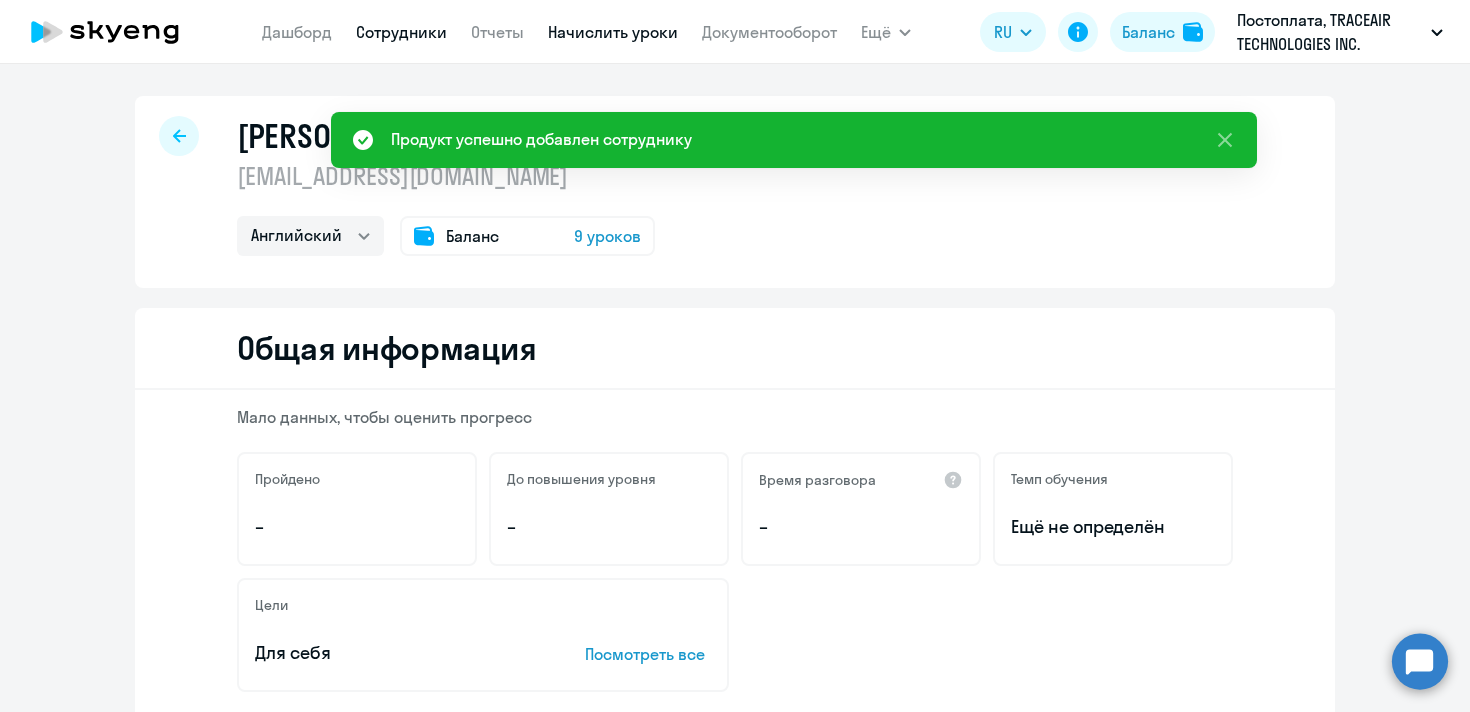 click on "Начислить уроки" at bounding box center (613, 32) 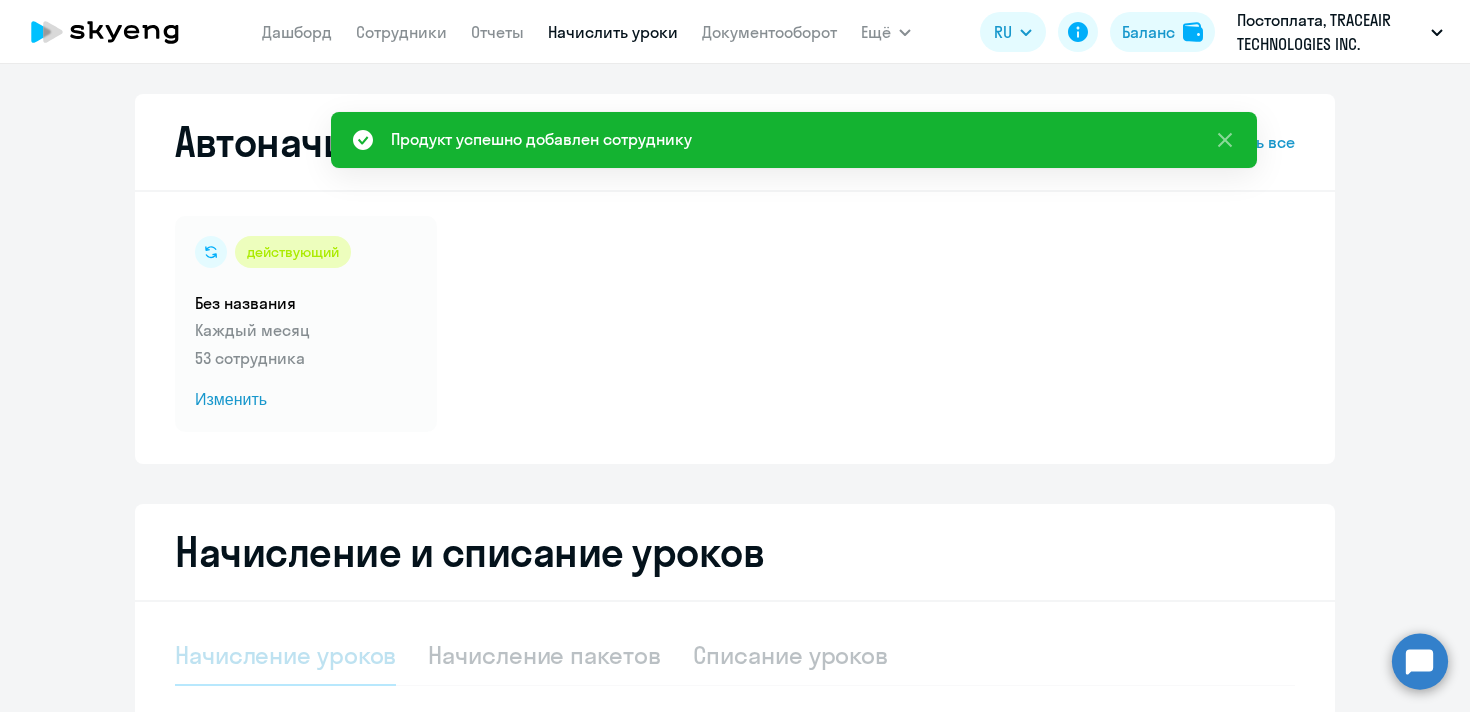 select on "10" 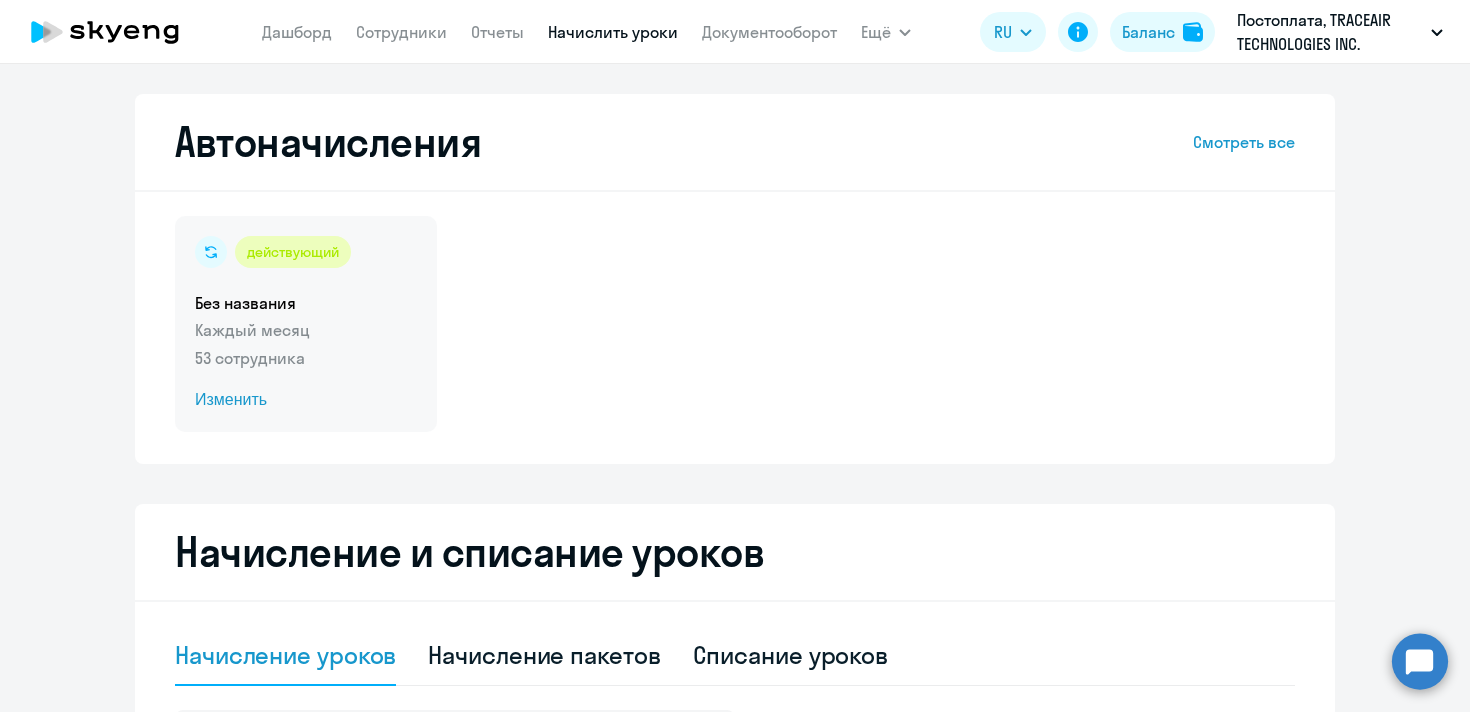 click on "Изменить" 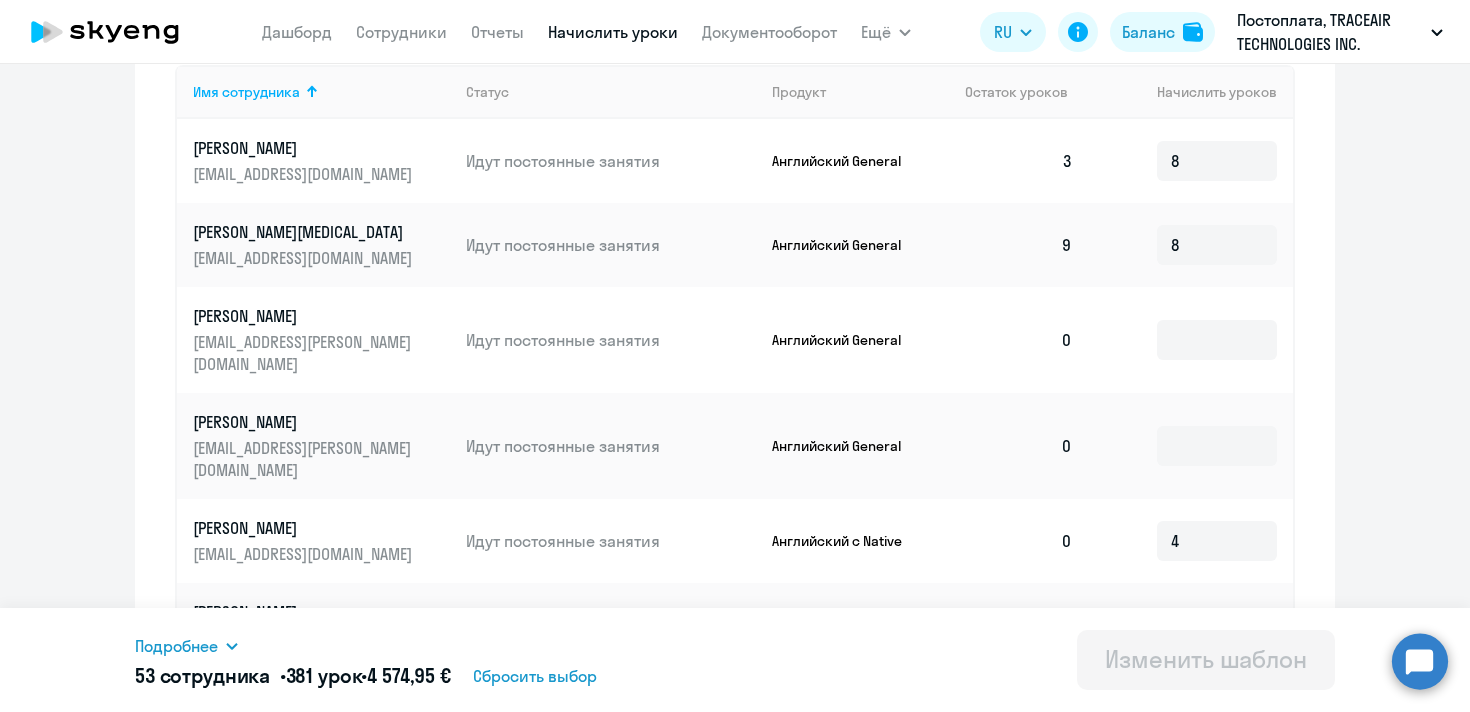scroll, scrollTop: 779, scrollLeft: 0, axis: vertical 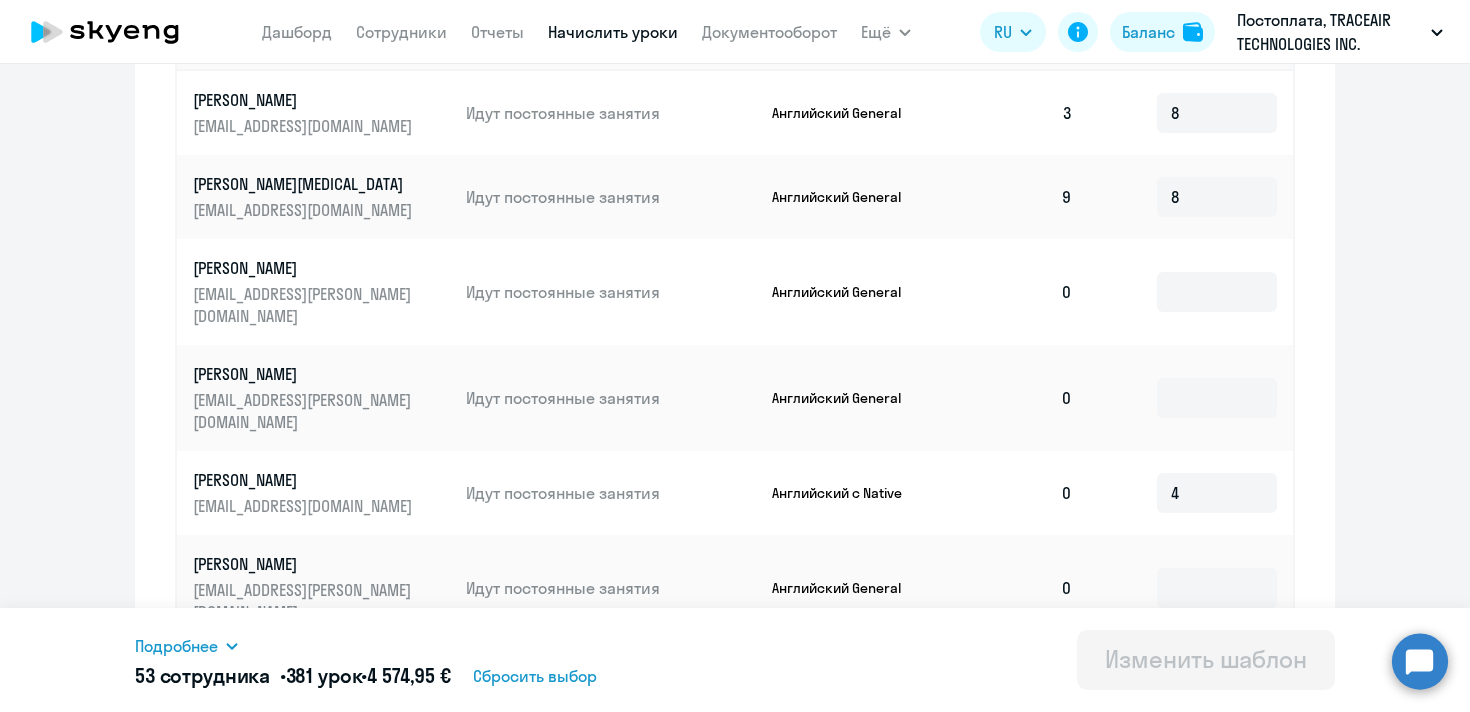 click 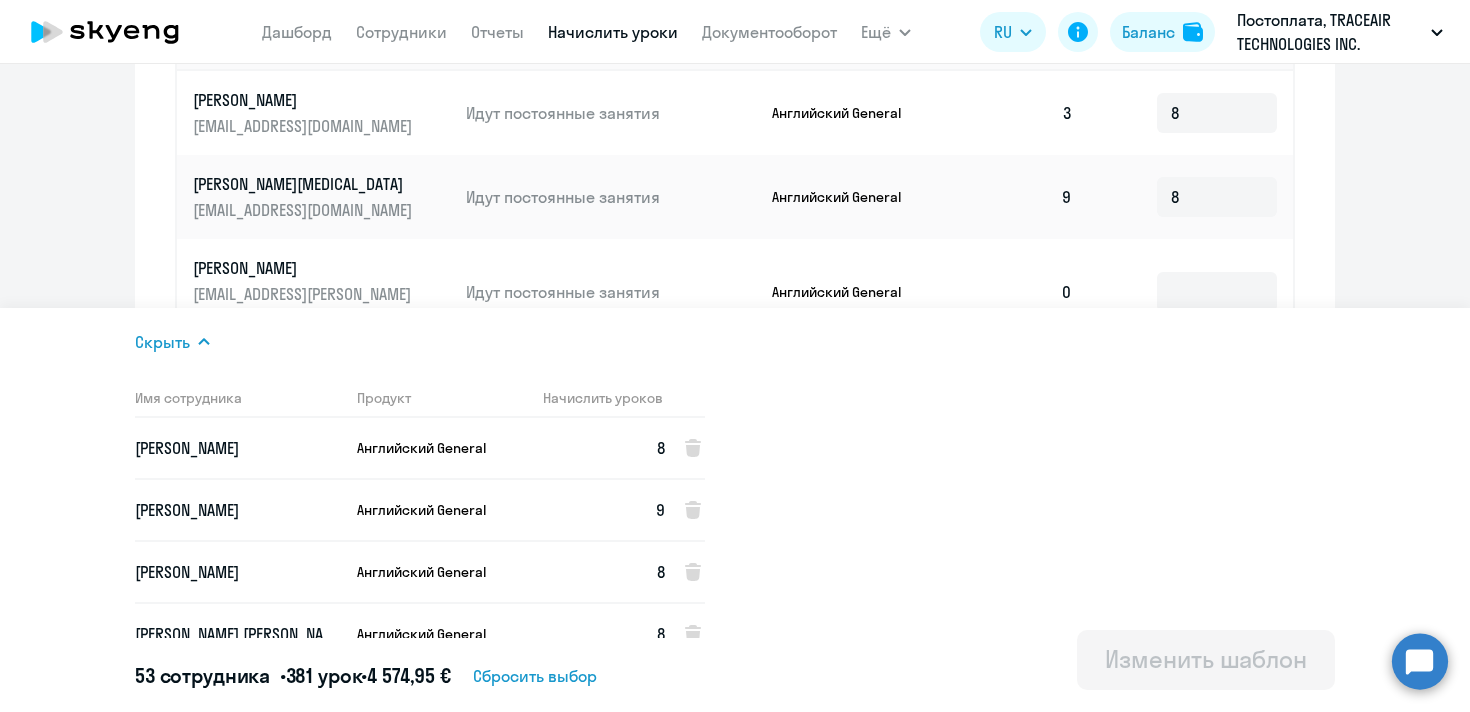 click on "Изменение шаблона Без названия
Дата следующего автоматического начисления:   пятница, 1 августа 2025 г. Введите название шаблона Без названия Выберите тип шаблона Автоначисления при нулевом балансе Доначисление каждый месяц Узнайте оптимальное количество уроков для начисления Мы сами не рады этому факту, но в месяце не всегда 4 недели. Выберите, сколько раз в неделю сотрудник будет заниматься, а мы покажем минимальное количество в месяц. Начислять больше — конечно, можно. 1 2 3 и более
Как это работает?
Имя сотрудника   Статус   Продукт   3  8  9  8 4" 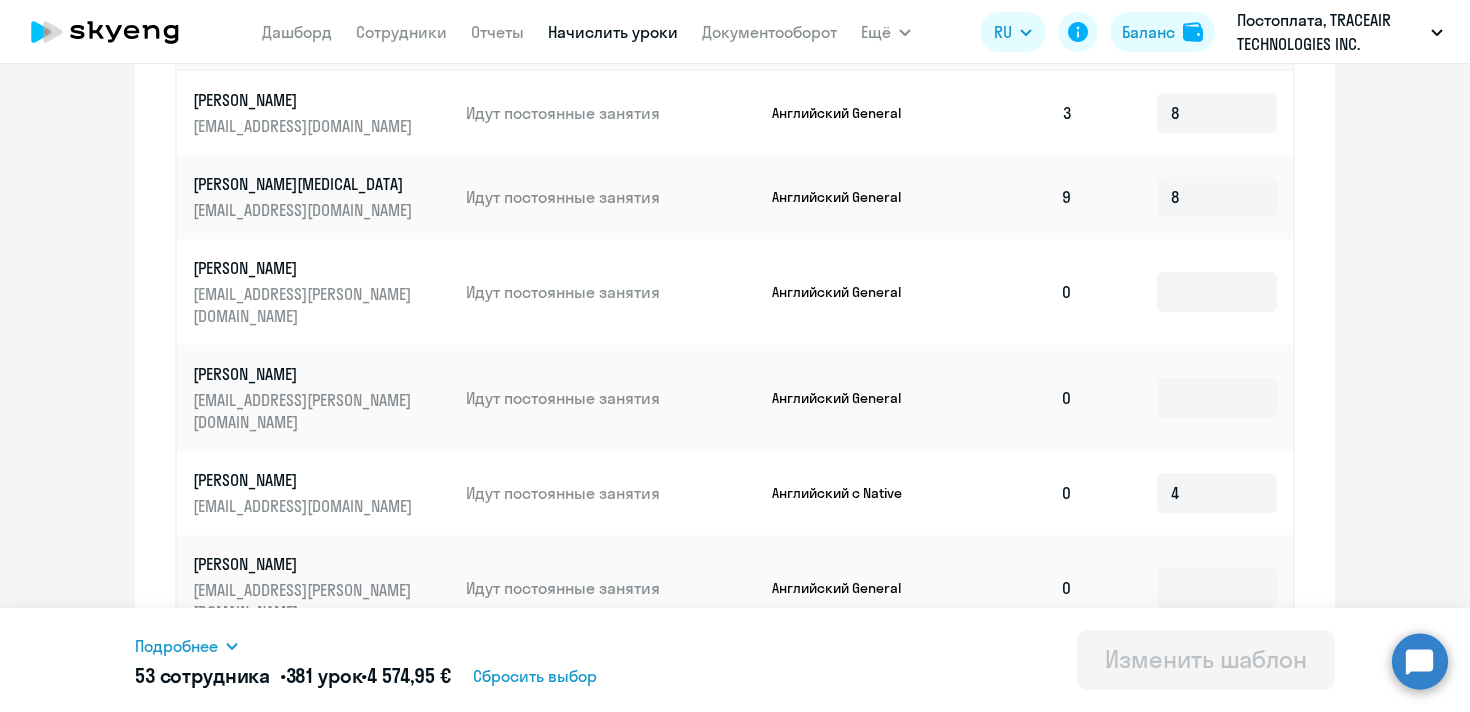 scroll, scrollTop: 1146, scrollLeft: 0, axis: vertical 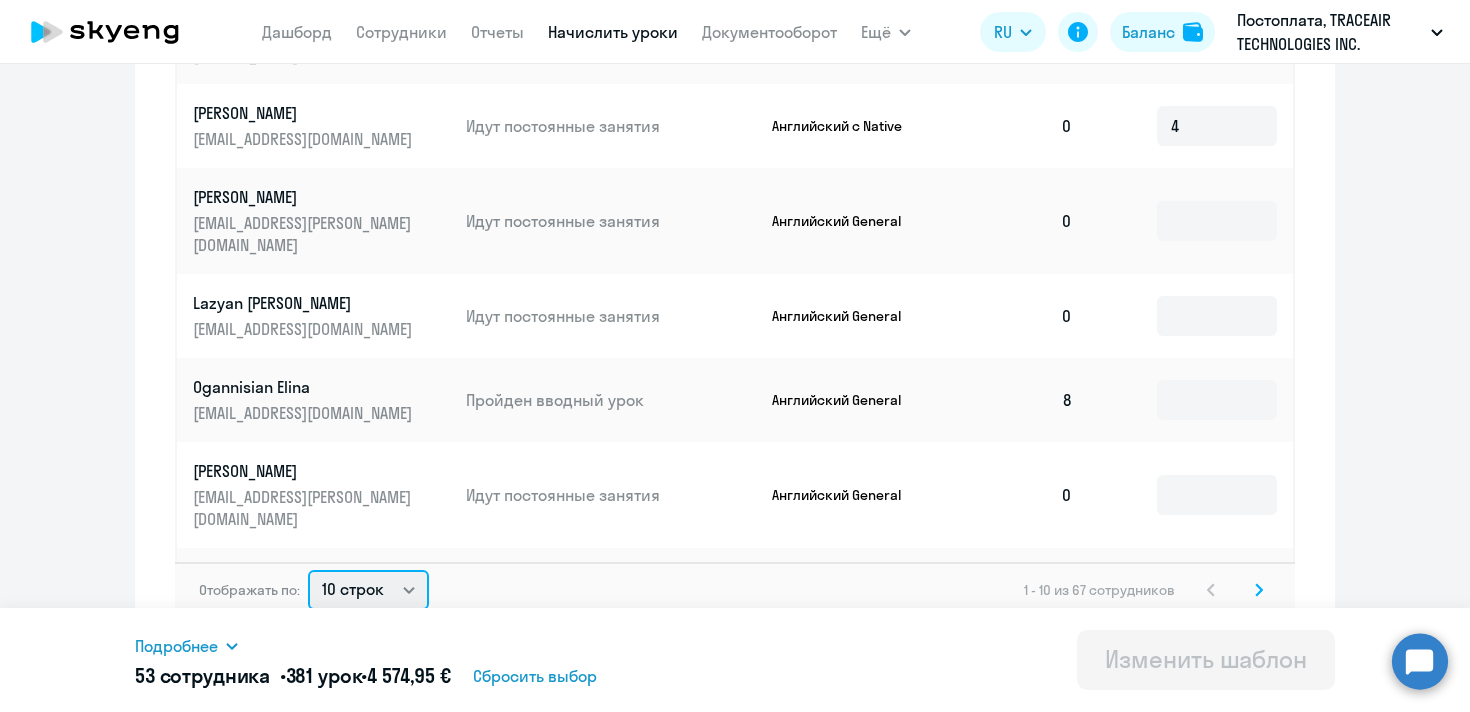 click on "10 строк   30 строк   50 строк" 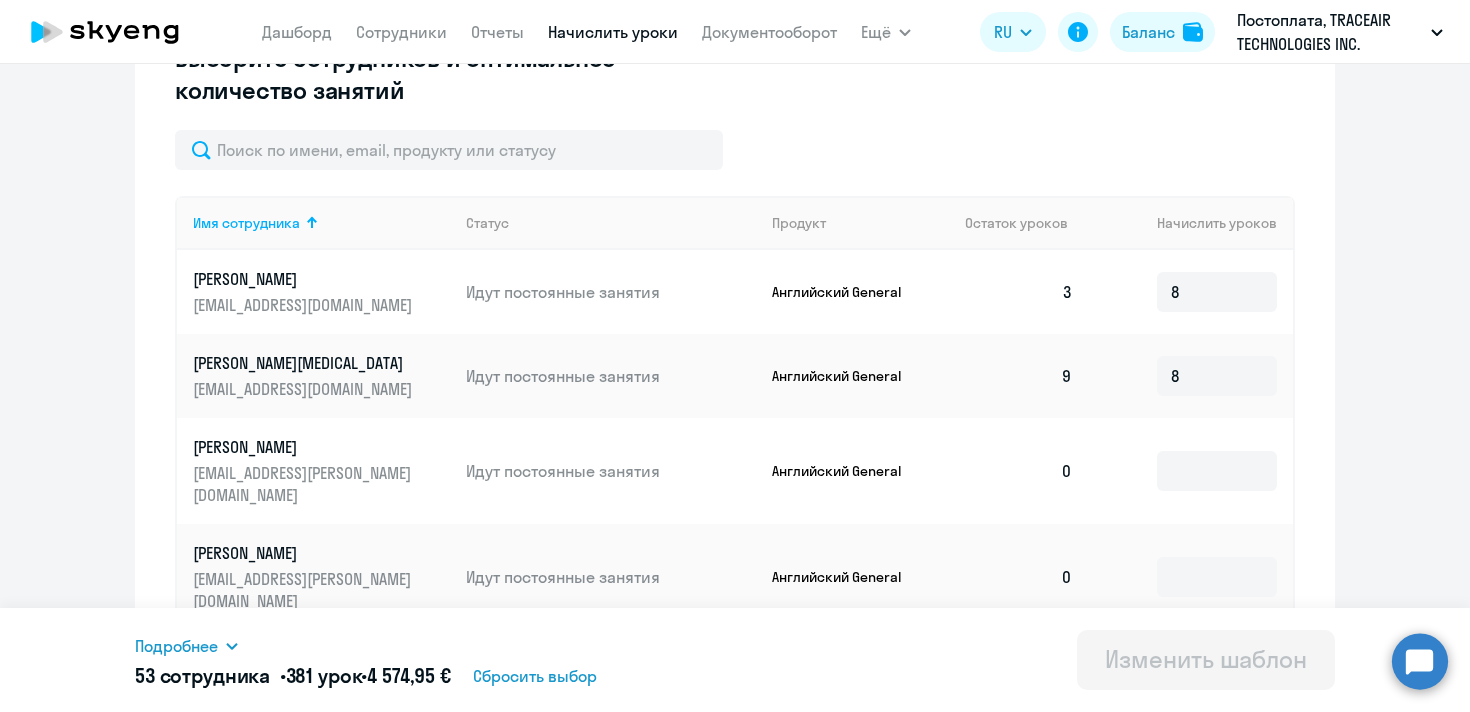 scroll, scrollTop: 607, scrollLeft: 0, axis: vertical 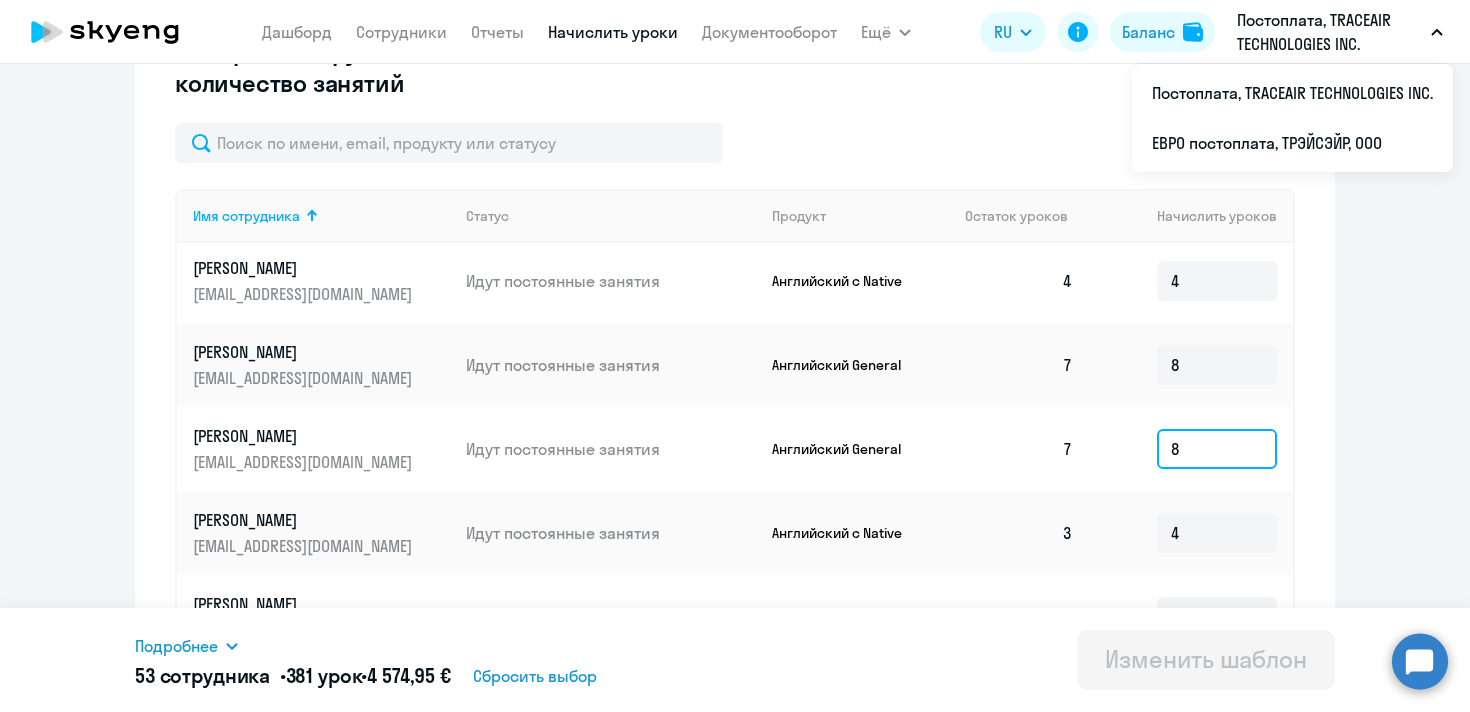 drag, startPoint x: 1203, startPoint y: 340, endPoint x: 1170, endPoint y: 341, distance: 33.01515 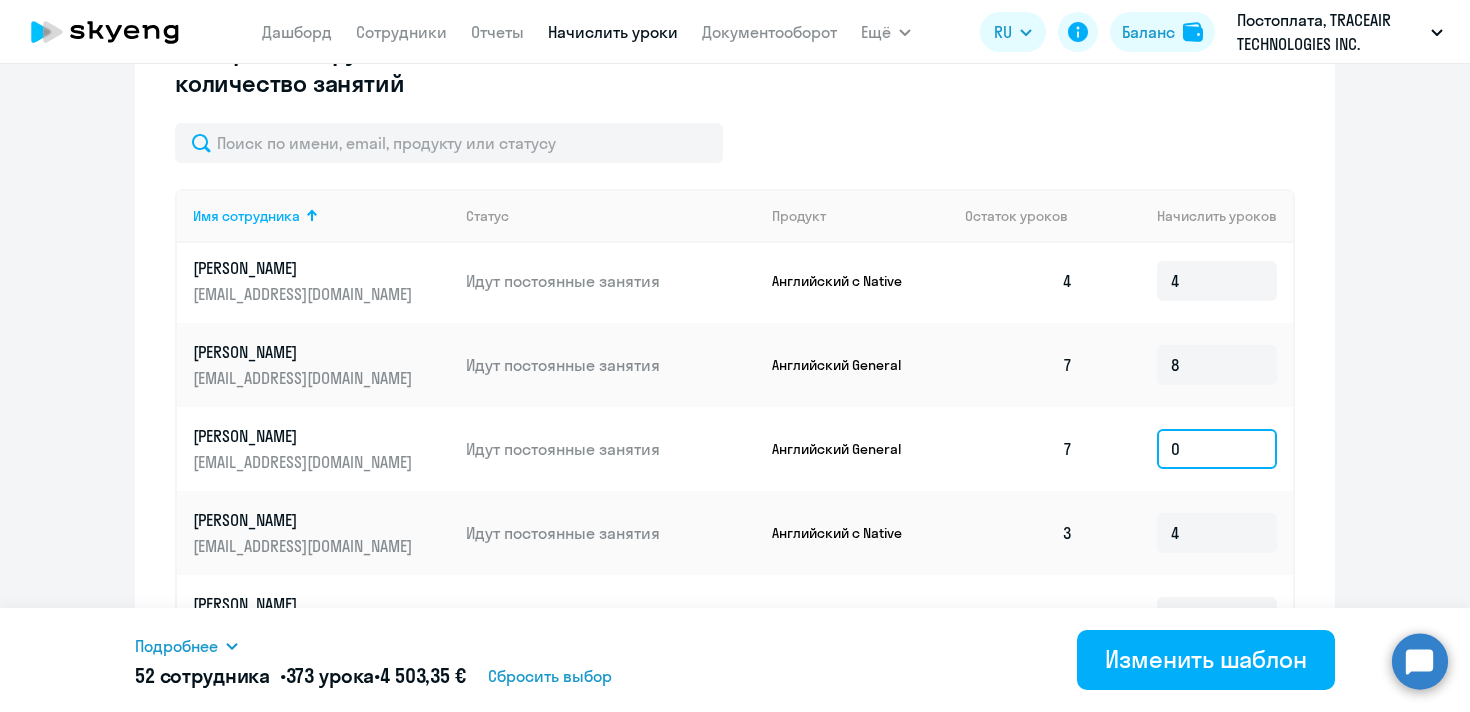 type on "0" 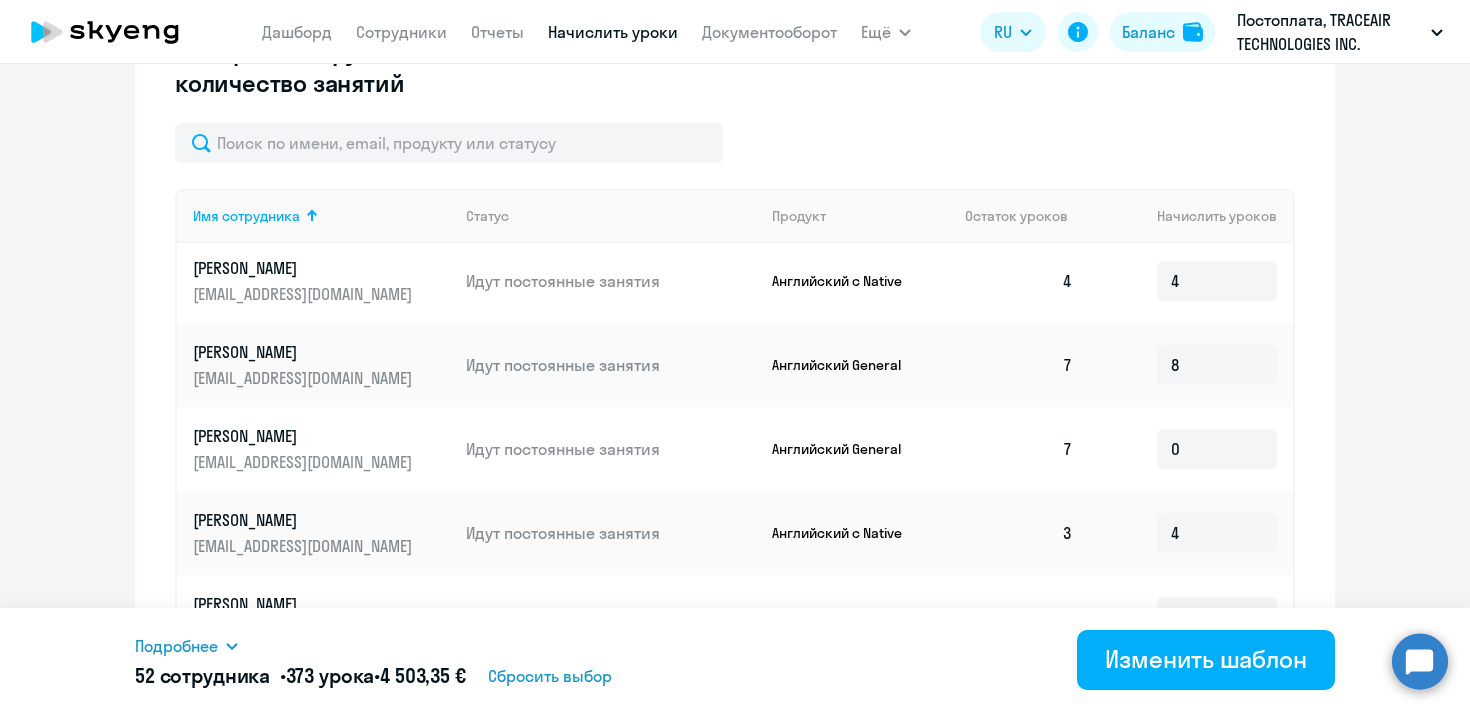 click on "Изменение шаблона Без названия
Дата следующего автоматического начисления:   пятница, 1 августа 2025 г. Введите название шаблона Без названия Выберите тип шаблона Автоначисления при нулевом балансе Доначисление каждый месяц Узнайте оптимальное количество уроков для начисления Мы сами не рады этому факту, но в месяце не всегда 4 недели. Выберите, сколько раз в неделю сотрудник будет заниматься, а мы покажем минимальное количество в месяц. Начислять больше — конечно, можно. 1 2 3 и более
Как это работает?
Имя сотрудника   Статус   Продукт   3  8  9  8 4" 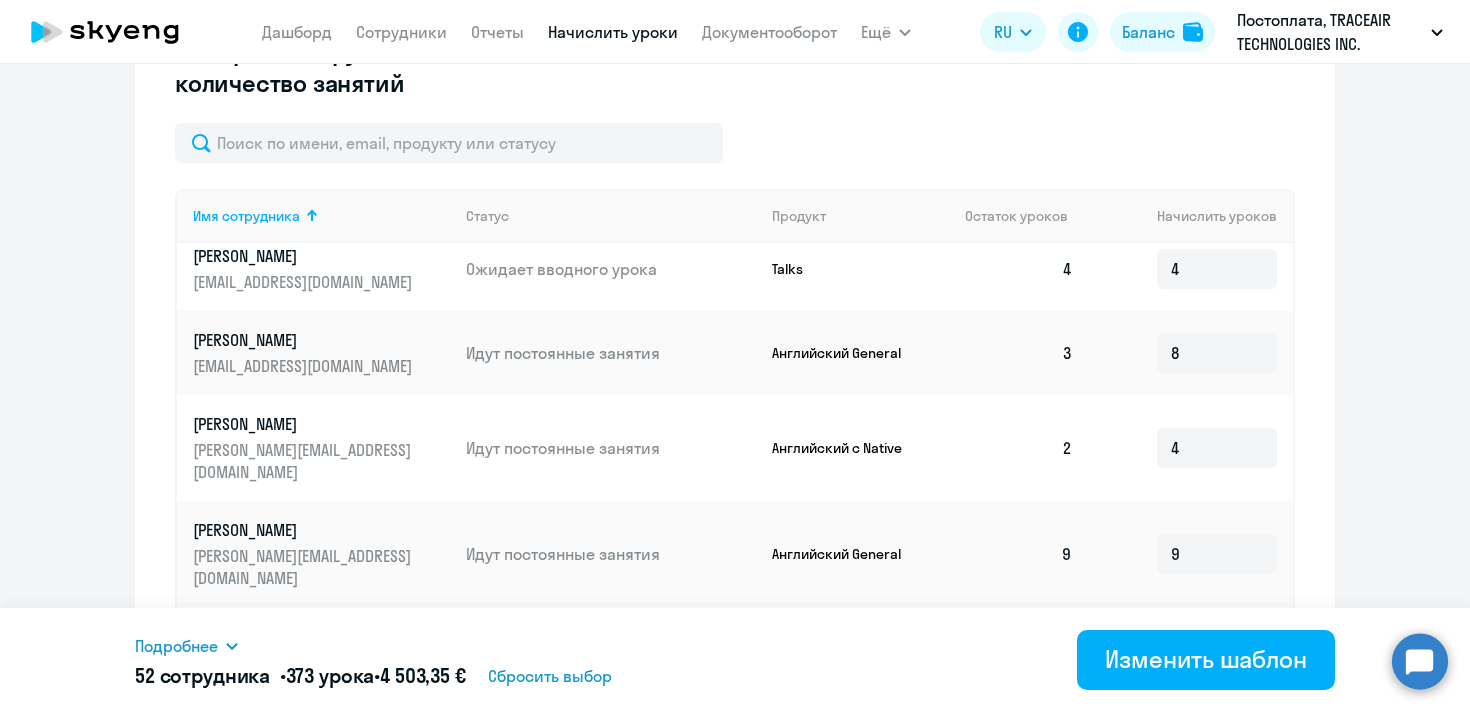 scroll, scrollTop: 3300, scrollLeft: 0, axis: vertical 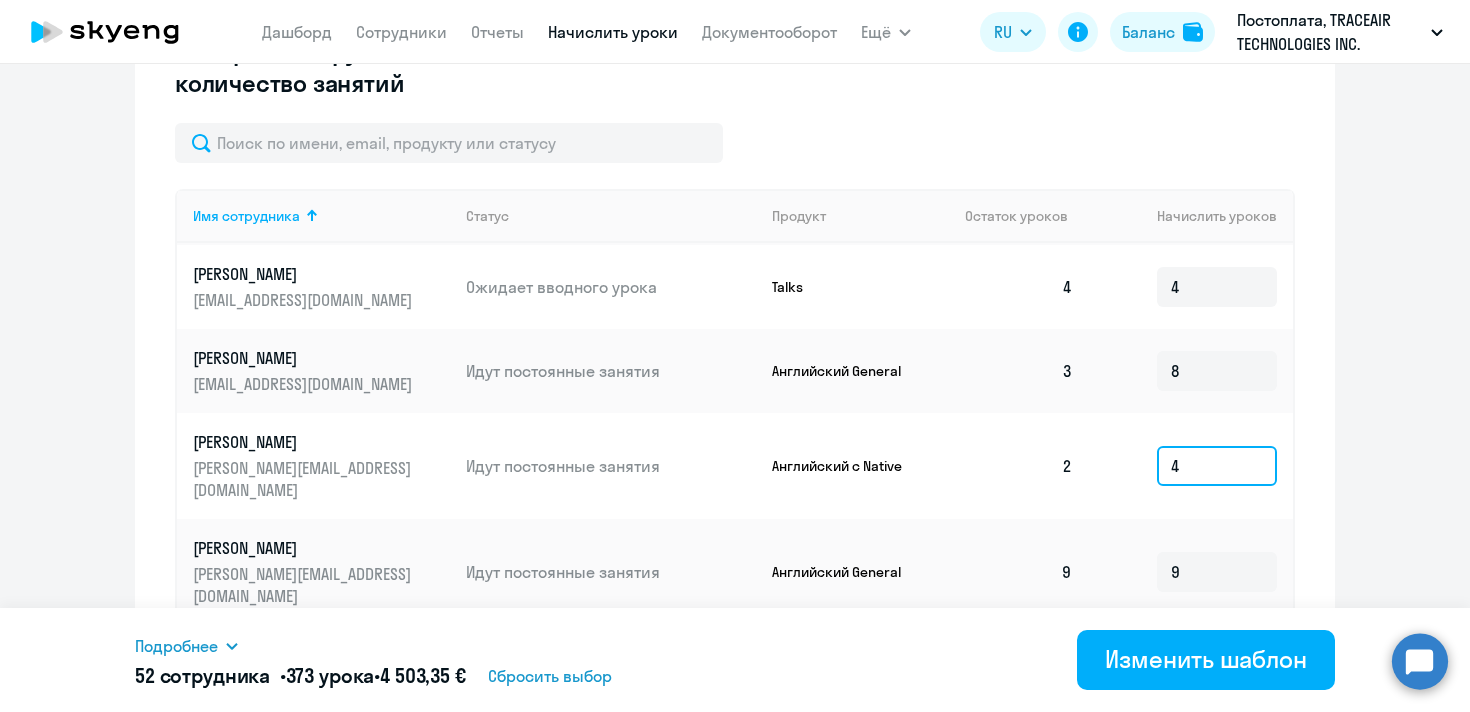 drag, startPoint x: 1193, startPoint y: 347, endPoint x: 1166, endPoint y: 347, distance: 27 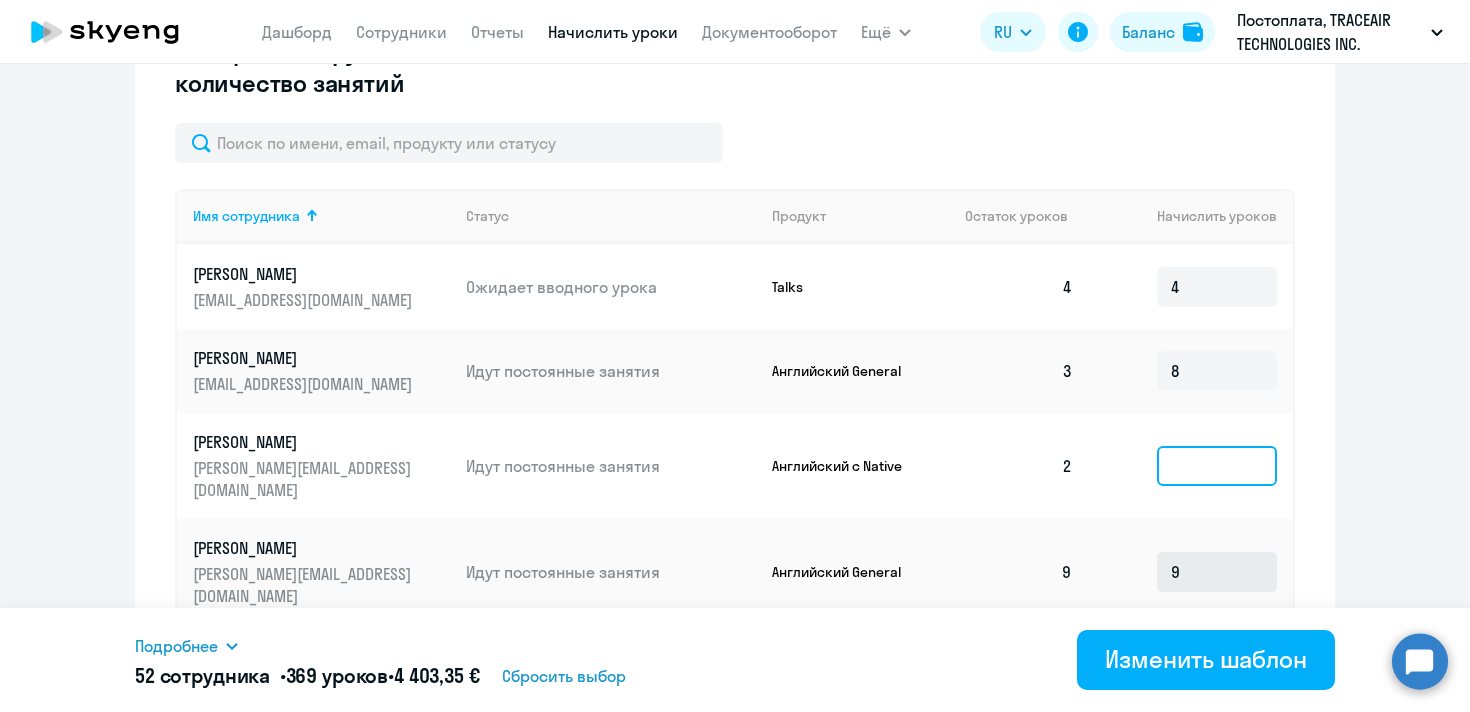 type 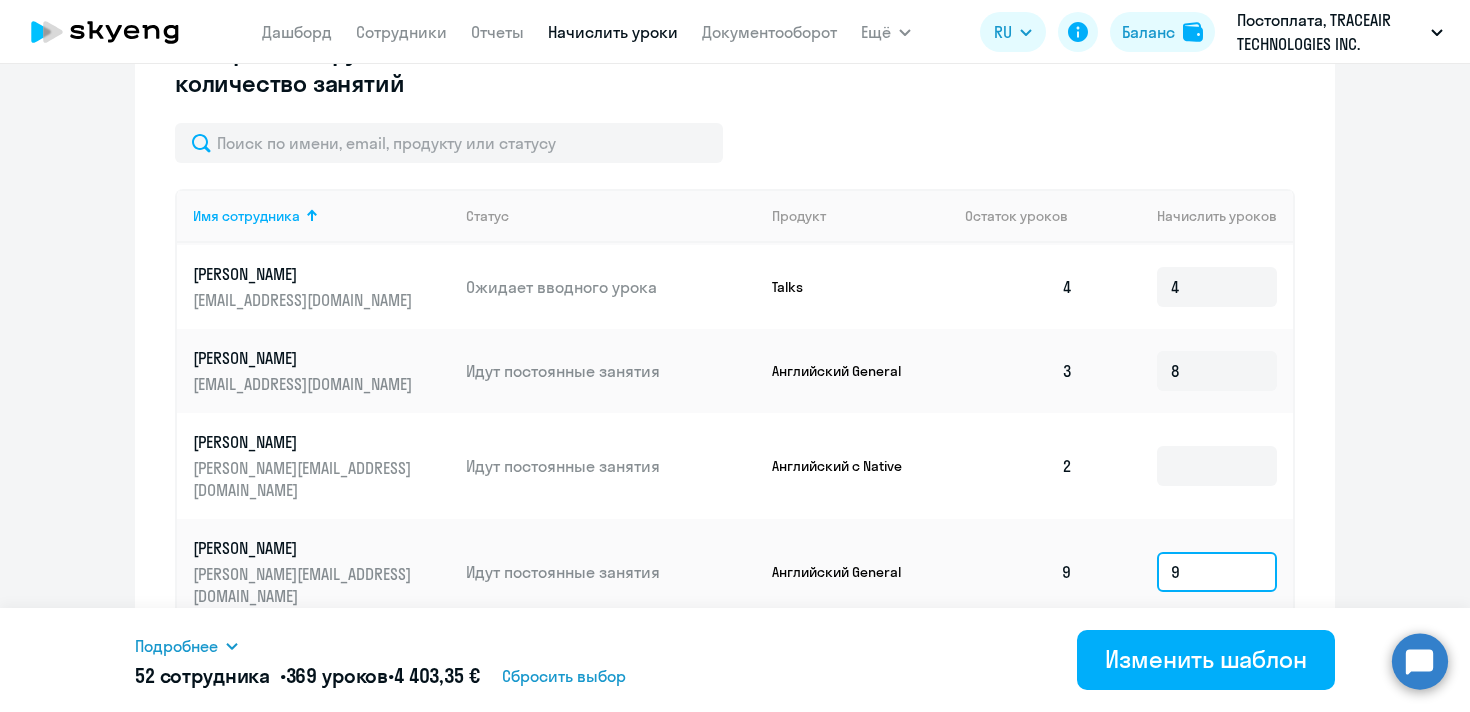click on "9" 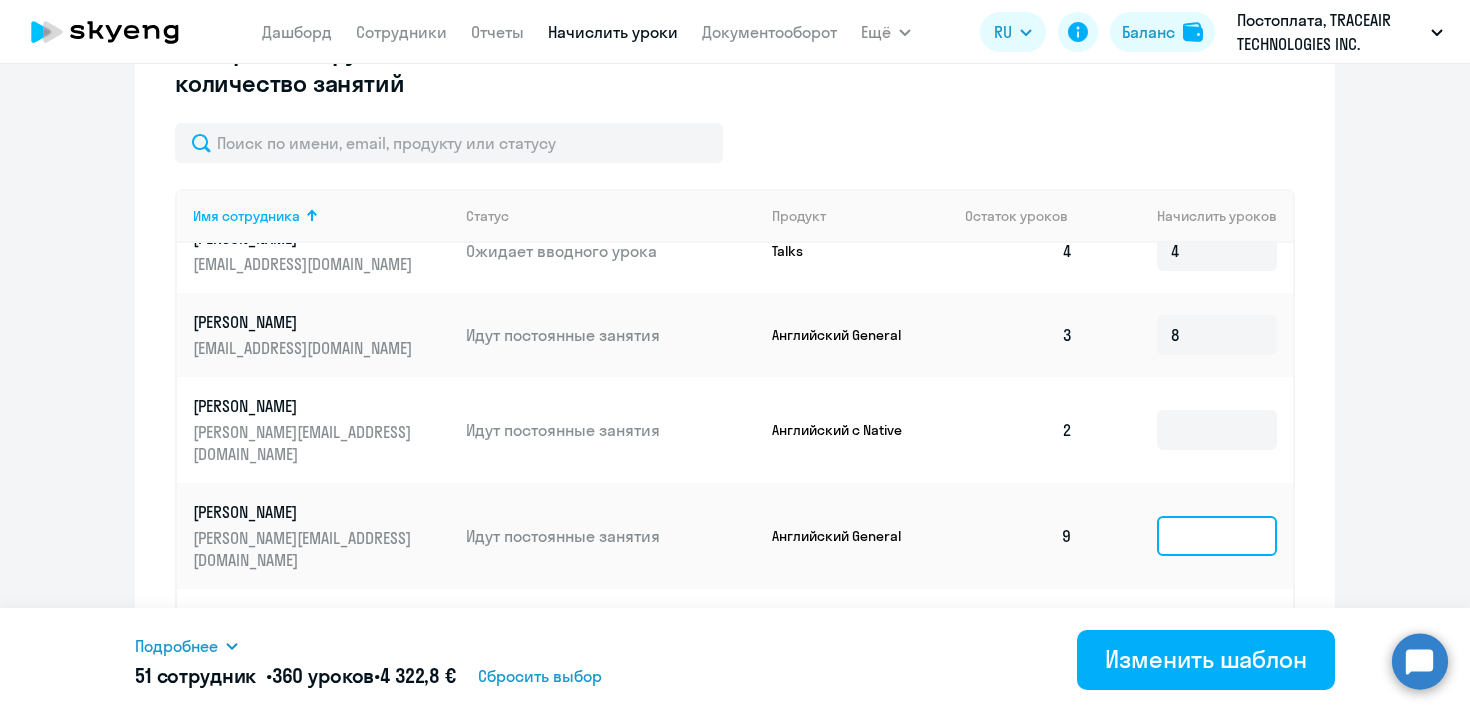 scroll, scrollTop: 3342, scrollLeft: 0, axis: vertical 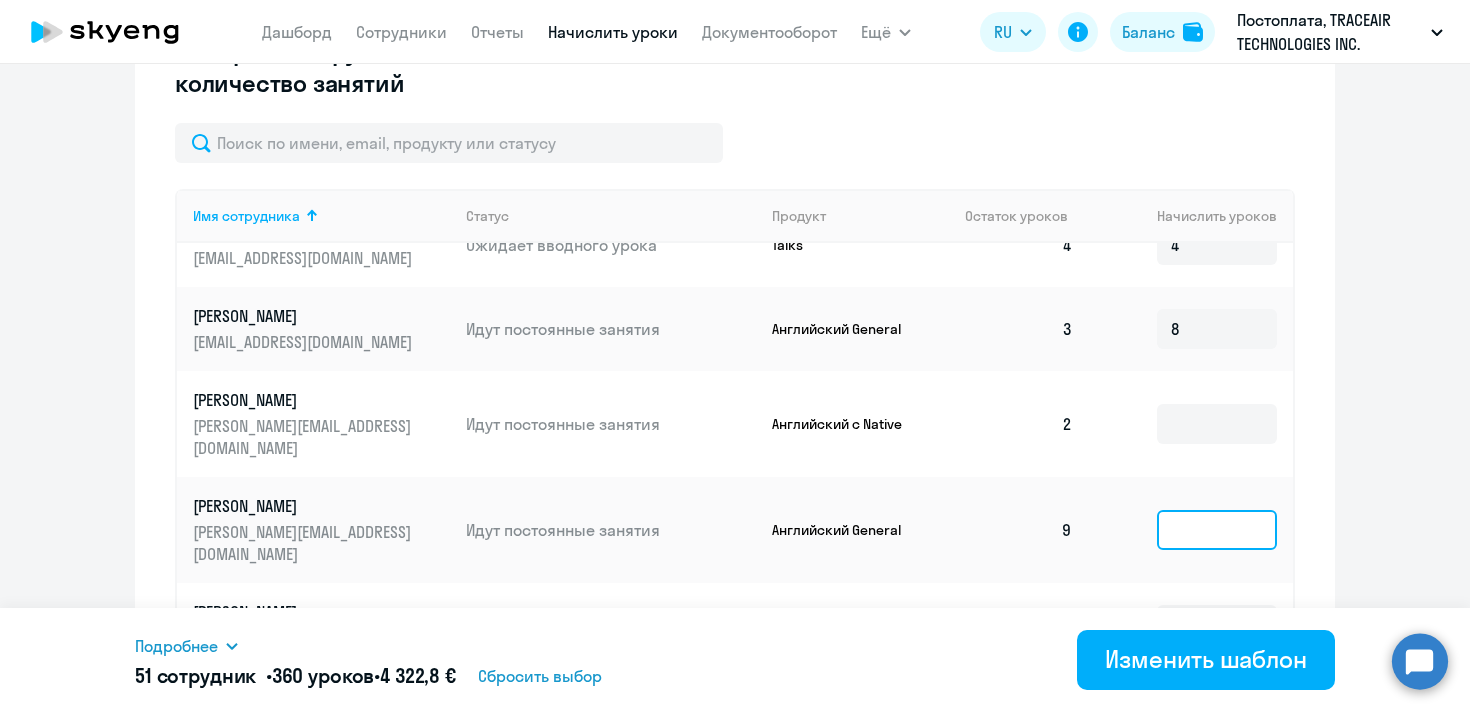 type 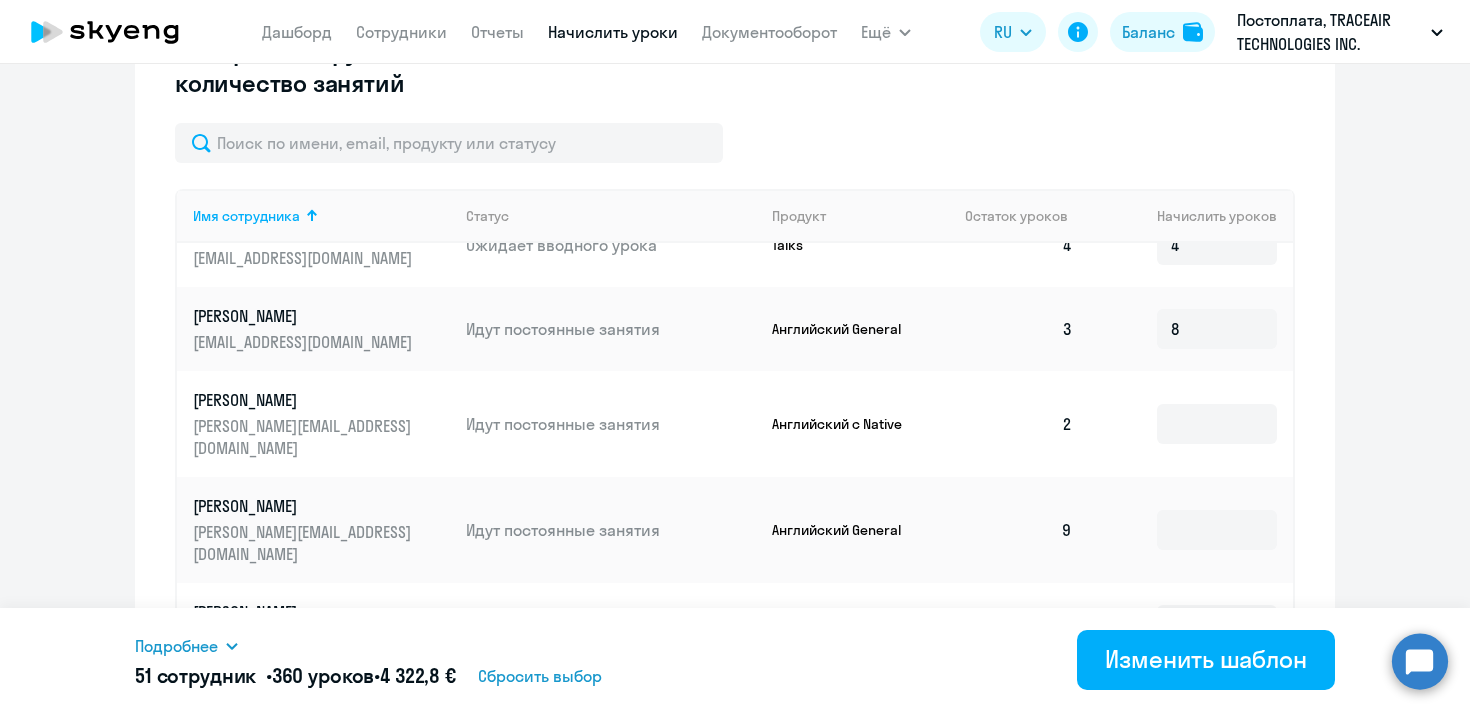 click on "Изменение шаблона Без названия
Дата следующего автоматического начисления:   пятница, 1 августа 2025 г. Введите название шаблона Без названия Выберите тип шаблона Автоначисления при нулевом балансе Доначисление каждый месяц Узнайте оптимальное количество уроков для начисления Мы сами не рады этому факту, но в месяце не всегда 4 недели. Выберите, сколько раз в неделю сотрудник будет заниматься, а мы покажем минимальное количество в месяц. Начислять больше — конечно, можно. 1 2 3 и более
Как это работает?
Имя сотрудника   Статус   Продукт   3  8  9  8 4" 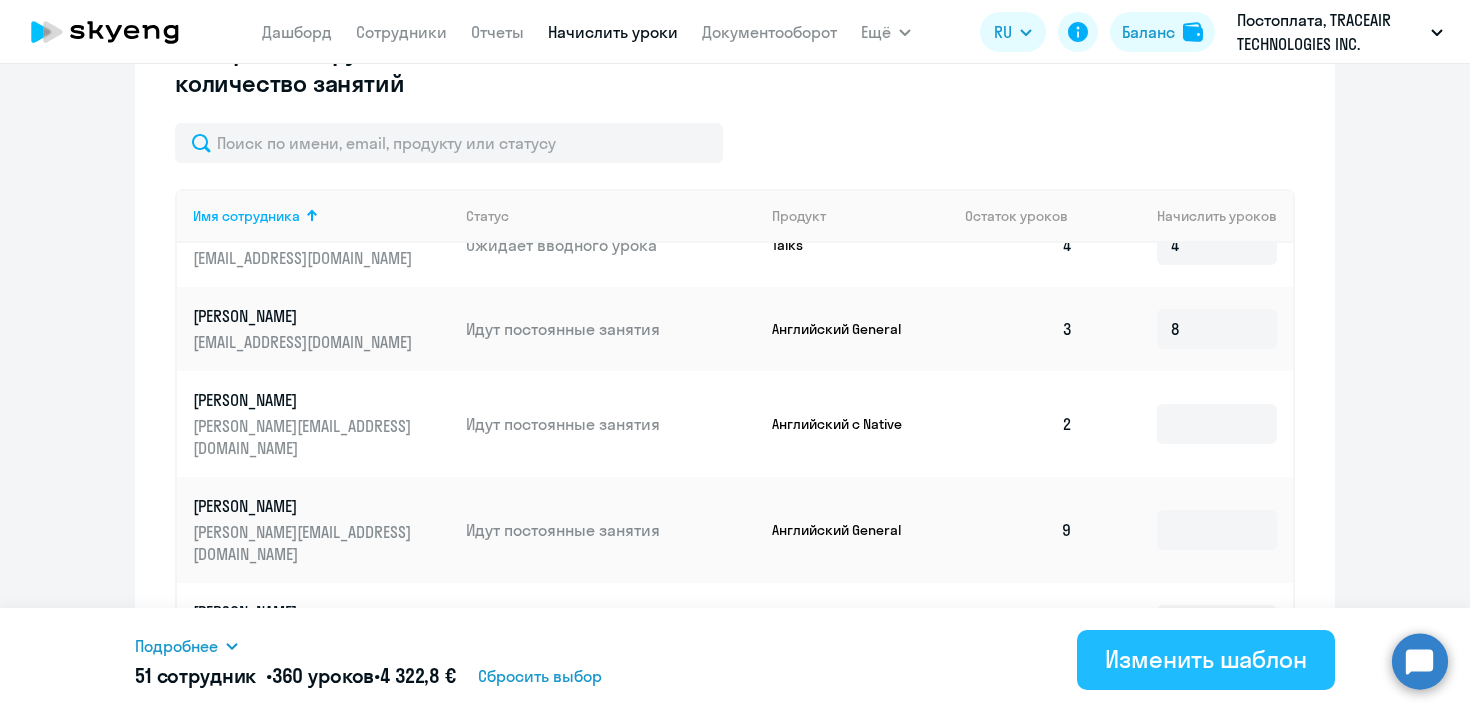 click on "Изменить шаблон" at bounding box center [1206, 659] 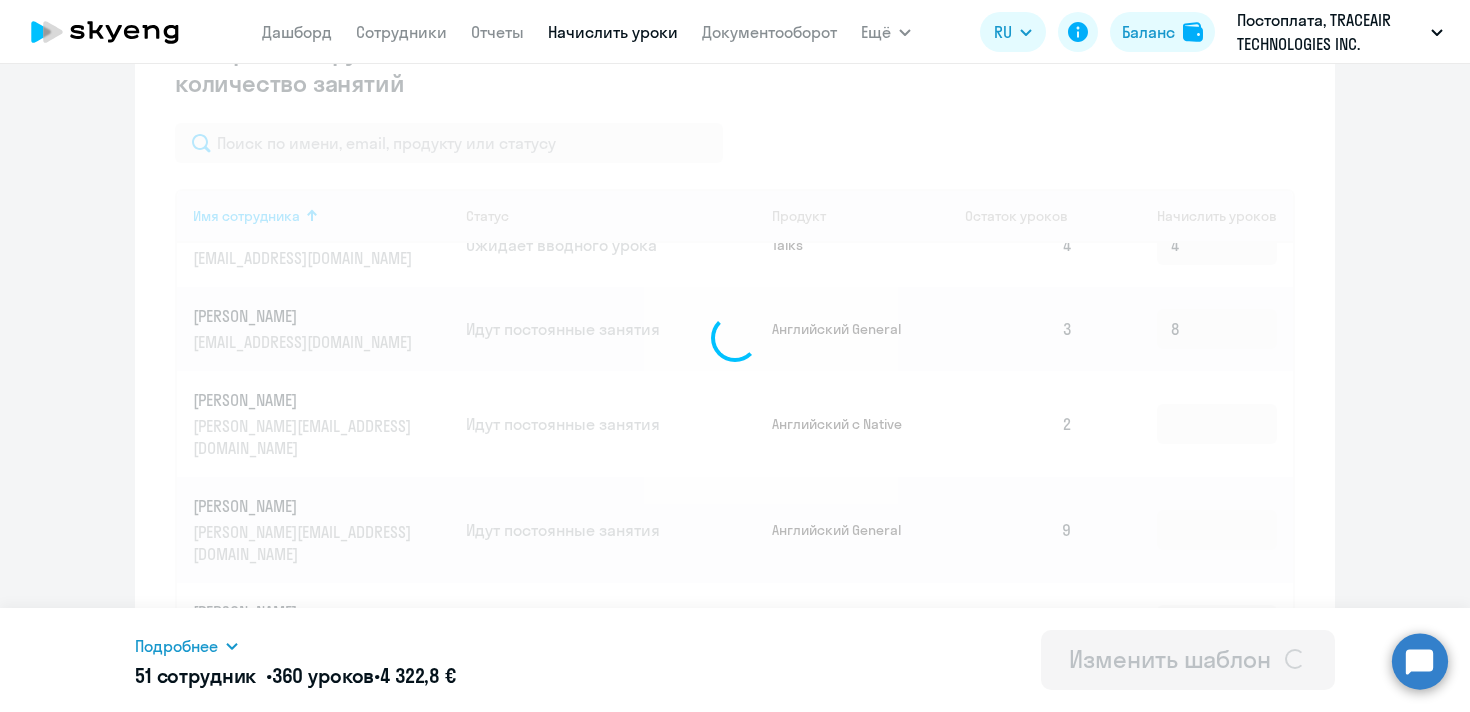 scroll, scrollTop: 0, scrollLeft: 0, axis: both 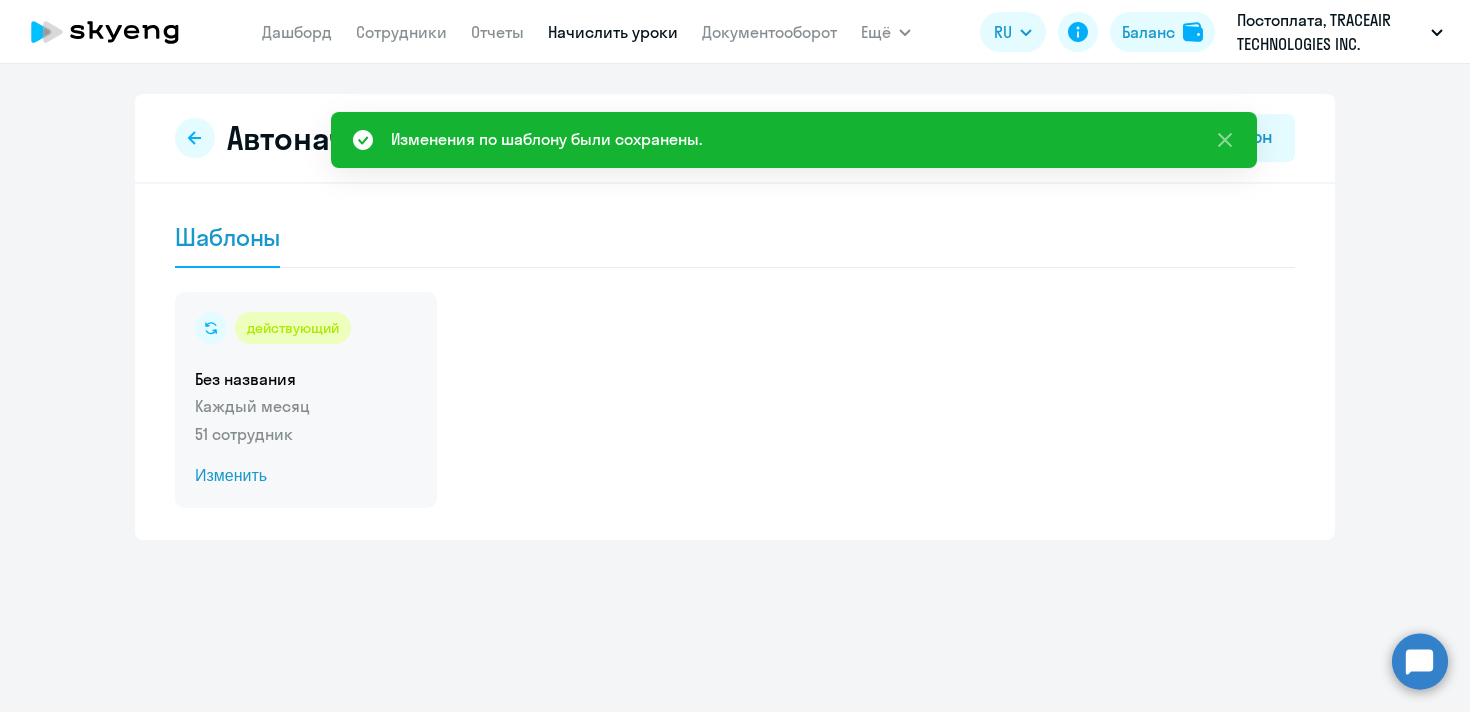 click on "Изменить" 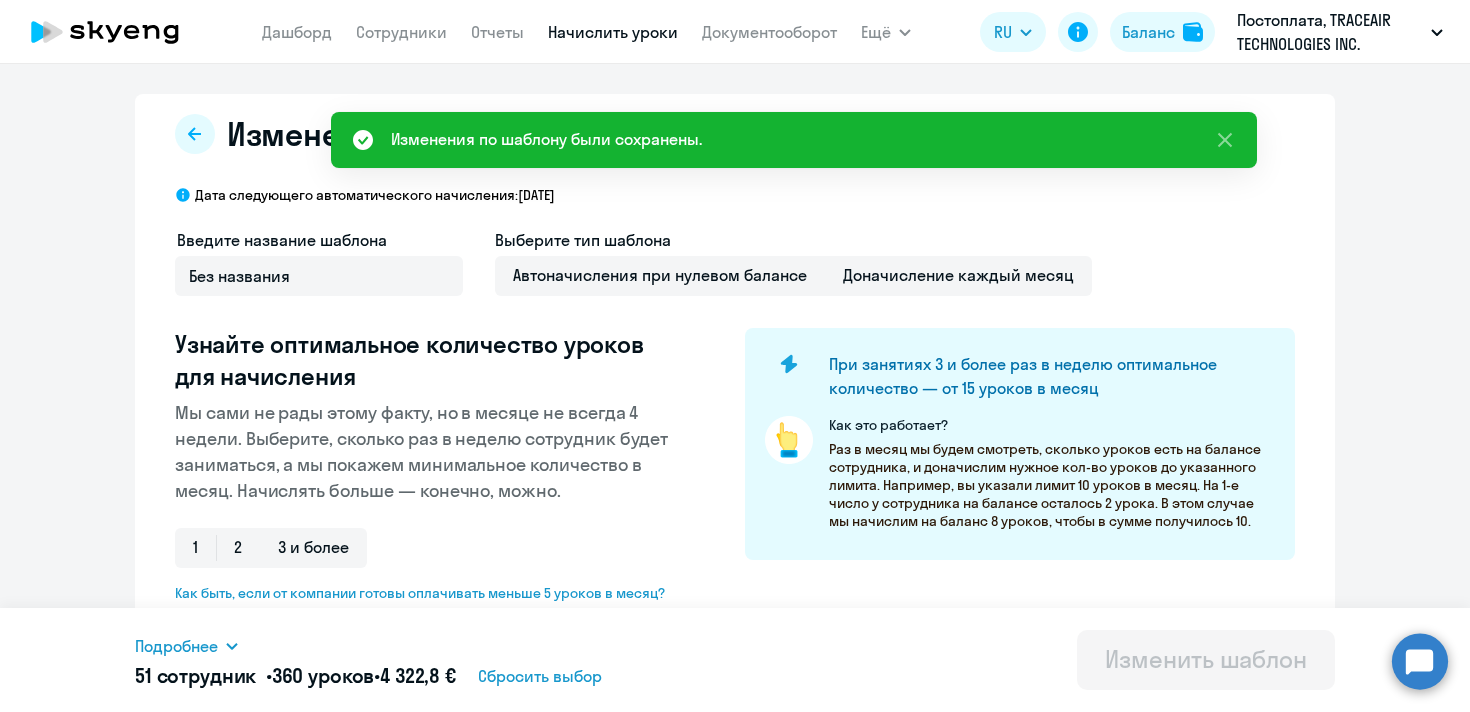 scroll, scrollTop: 1146, scrollLeft: 0, axis: vertical 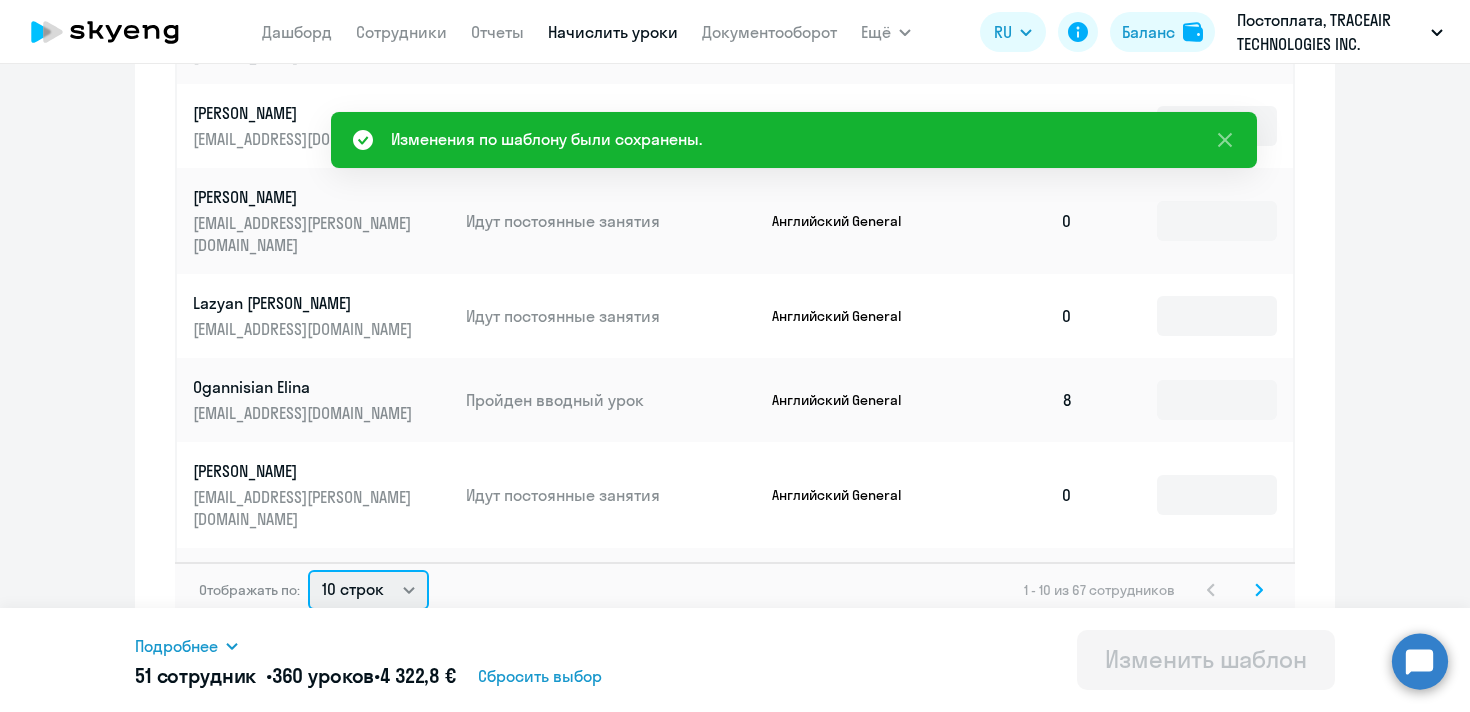 click on "10 строк   30 строк   50 строк" 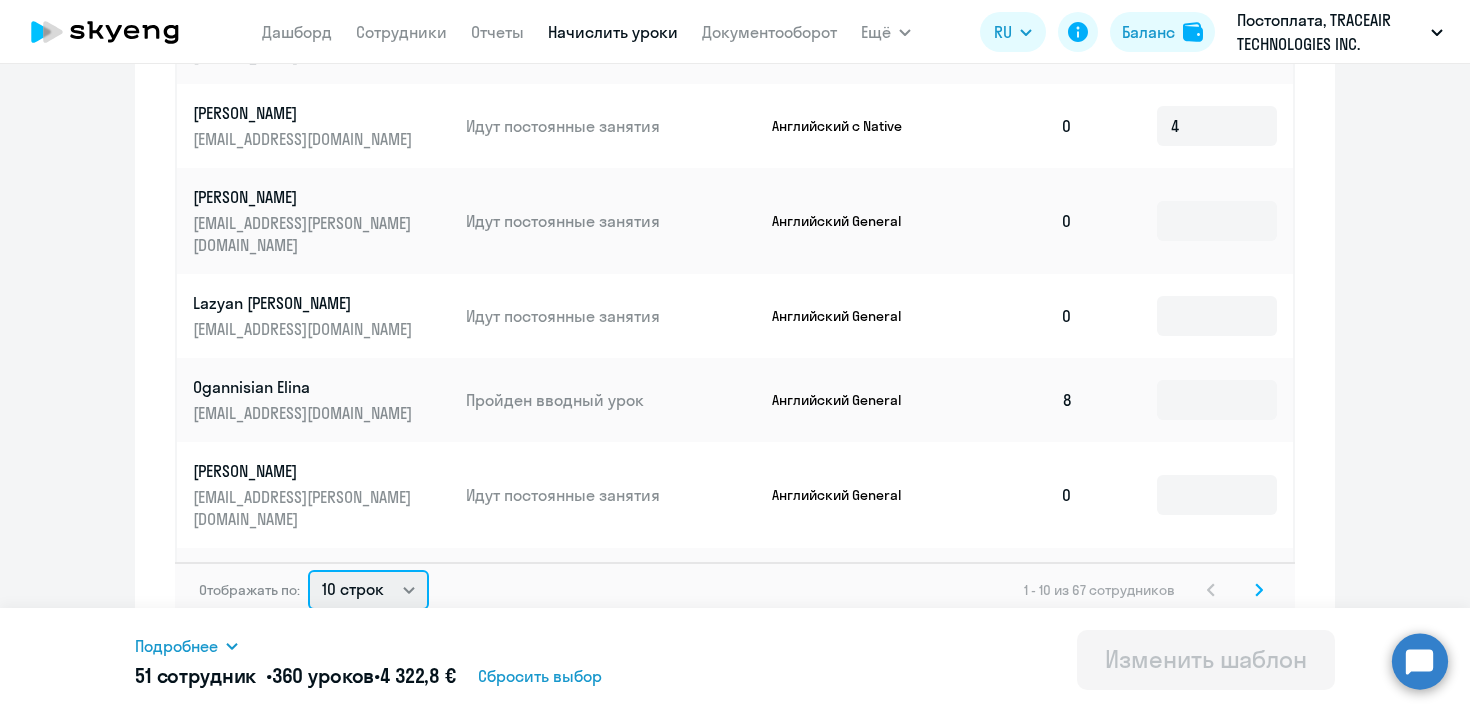 select on "50" 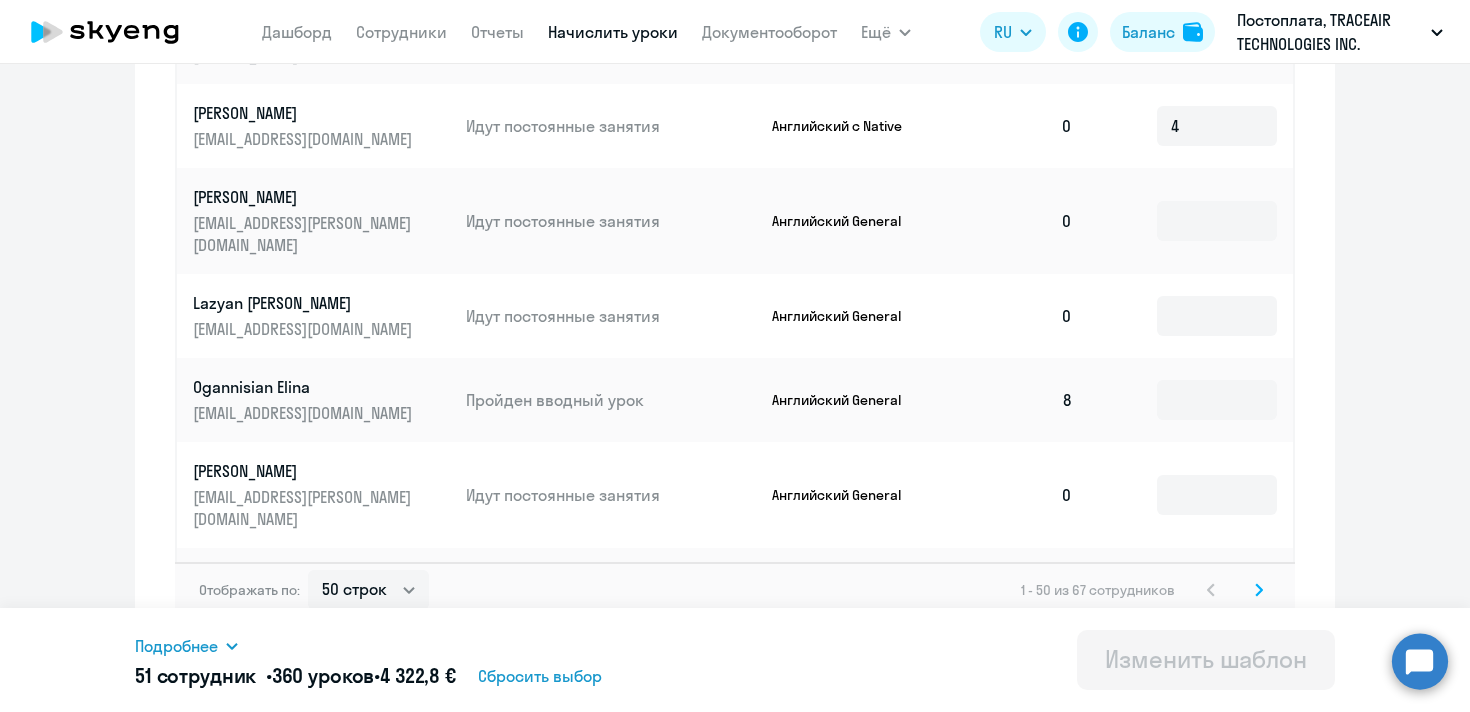 click 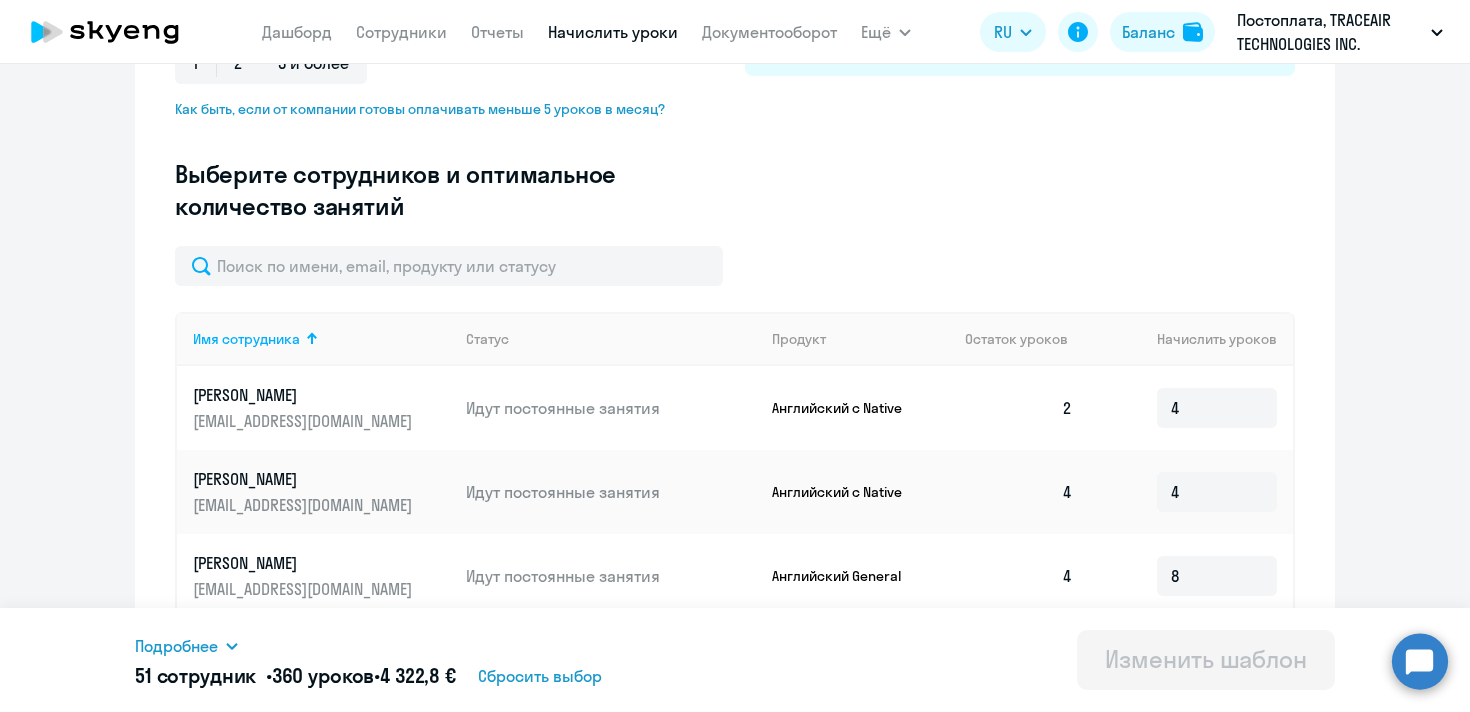 scroll, scrollTop: 505, scrollLeft: 0, axis: vertical 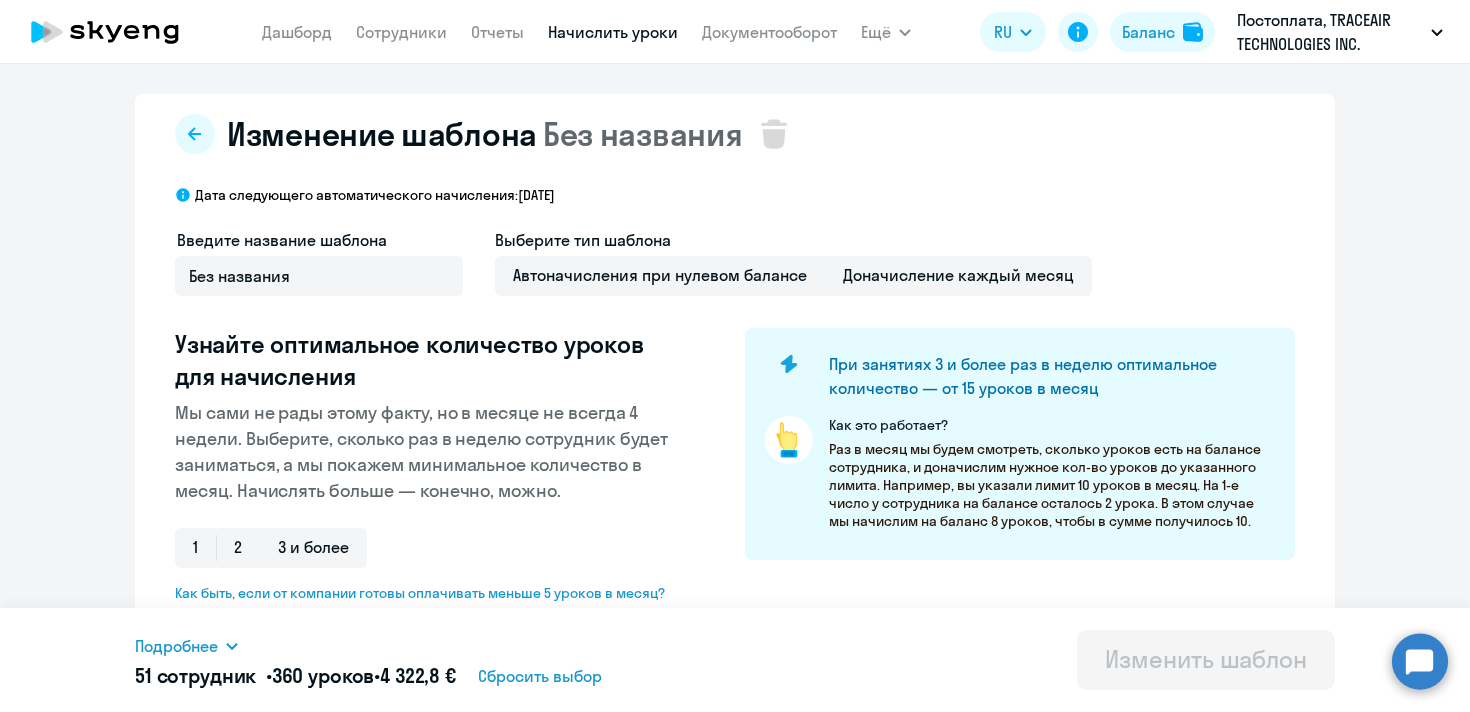 click on "Начислить уроки" at bounding box center (613, 32) 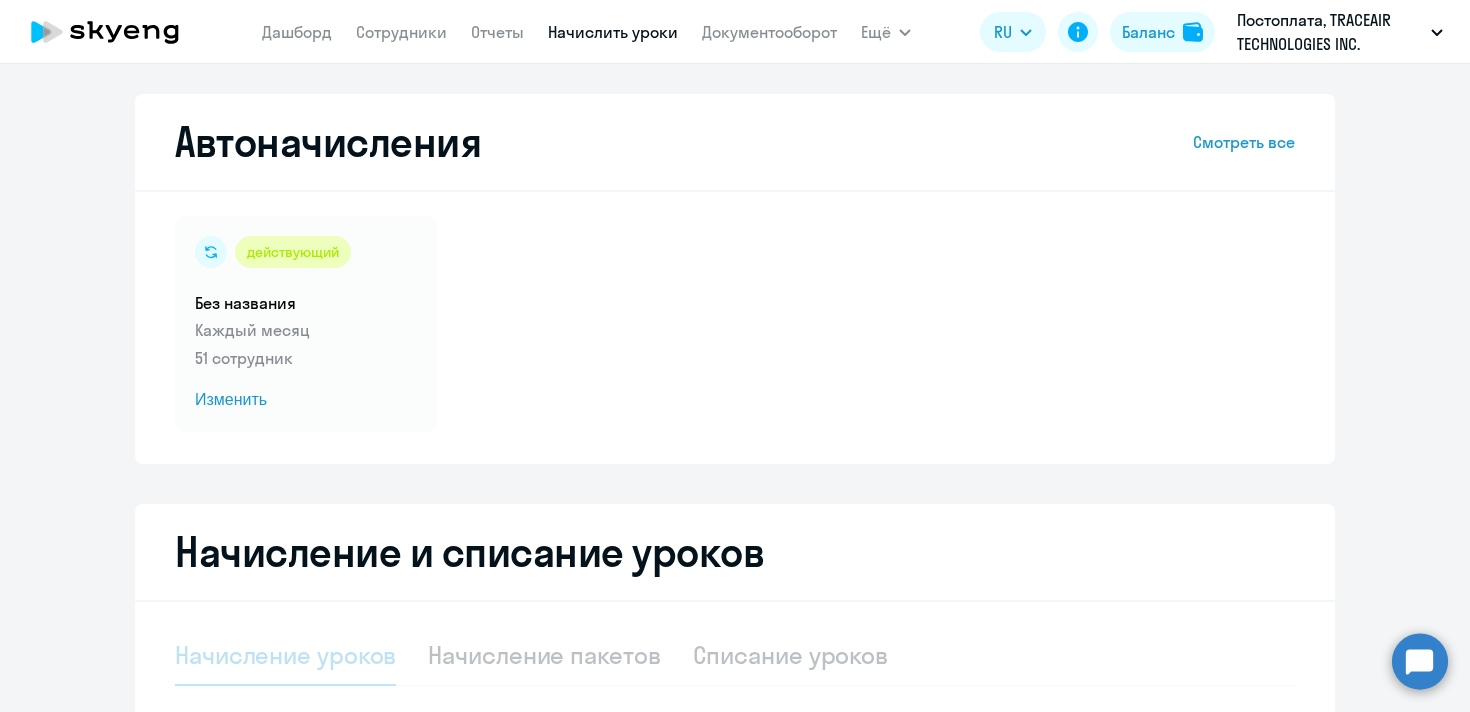 select on "10" 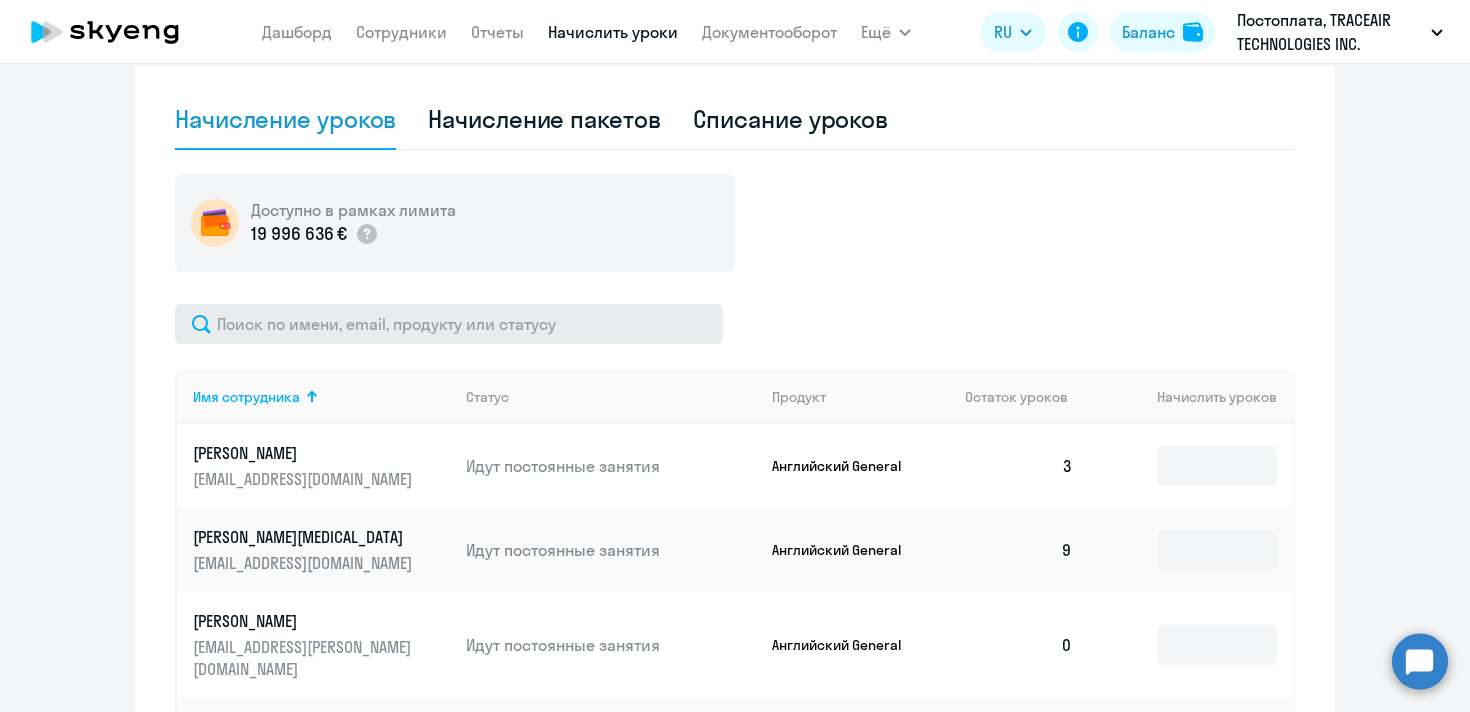 scroll, scrollTop: 539, scrollLeft: 0, axis: vertical 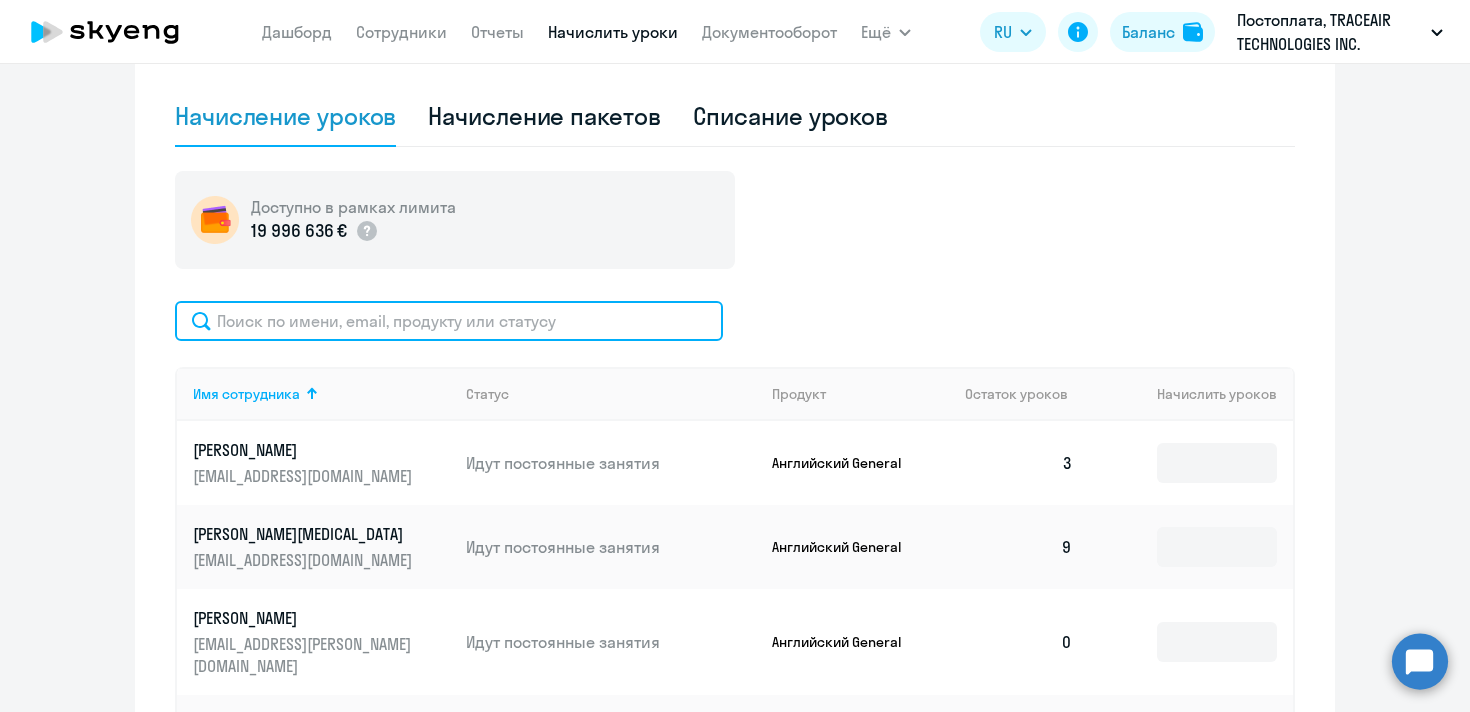 click 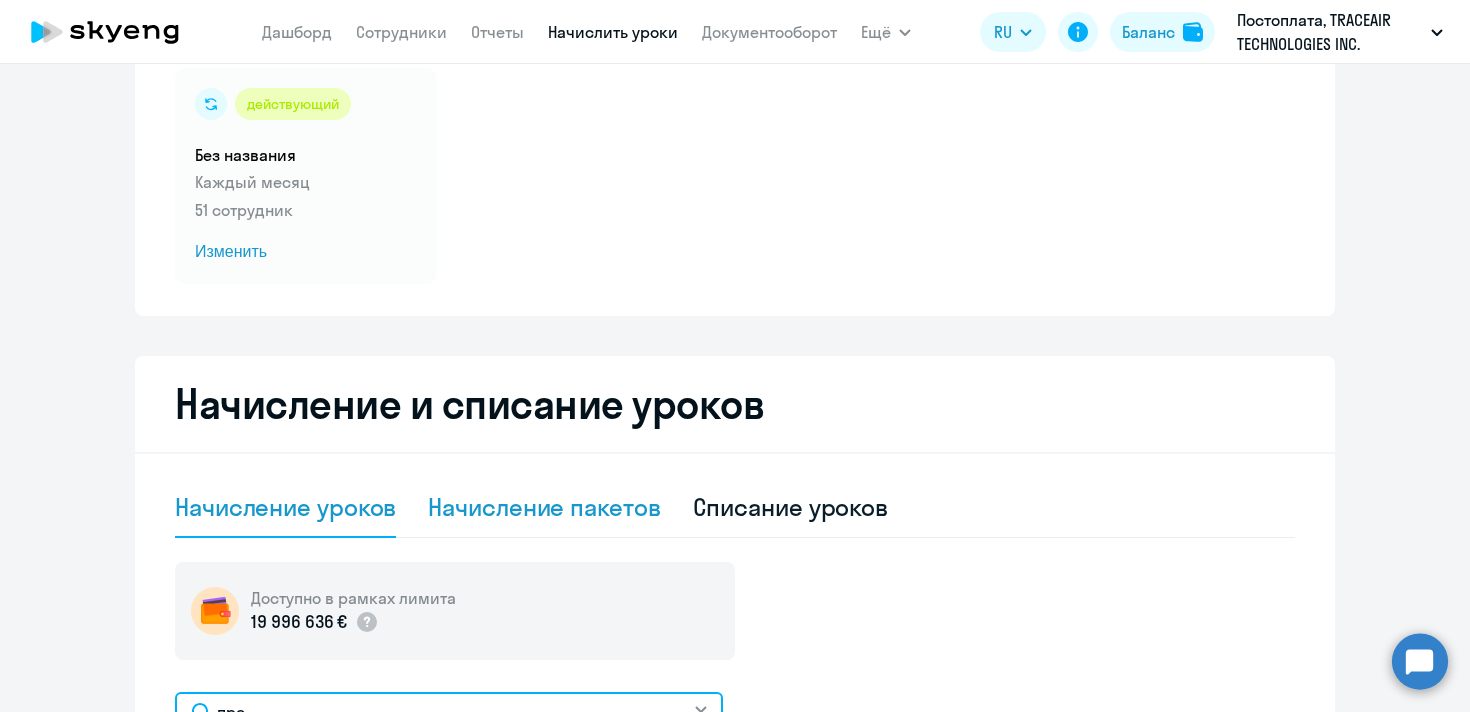scroll, scrollTop: 0, scrollLeft: 0, axis: both 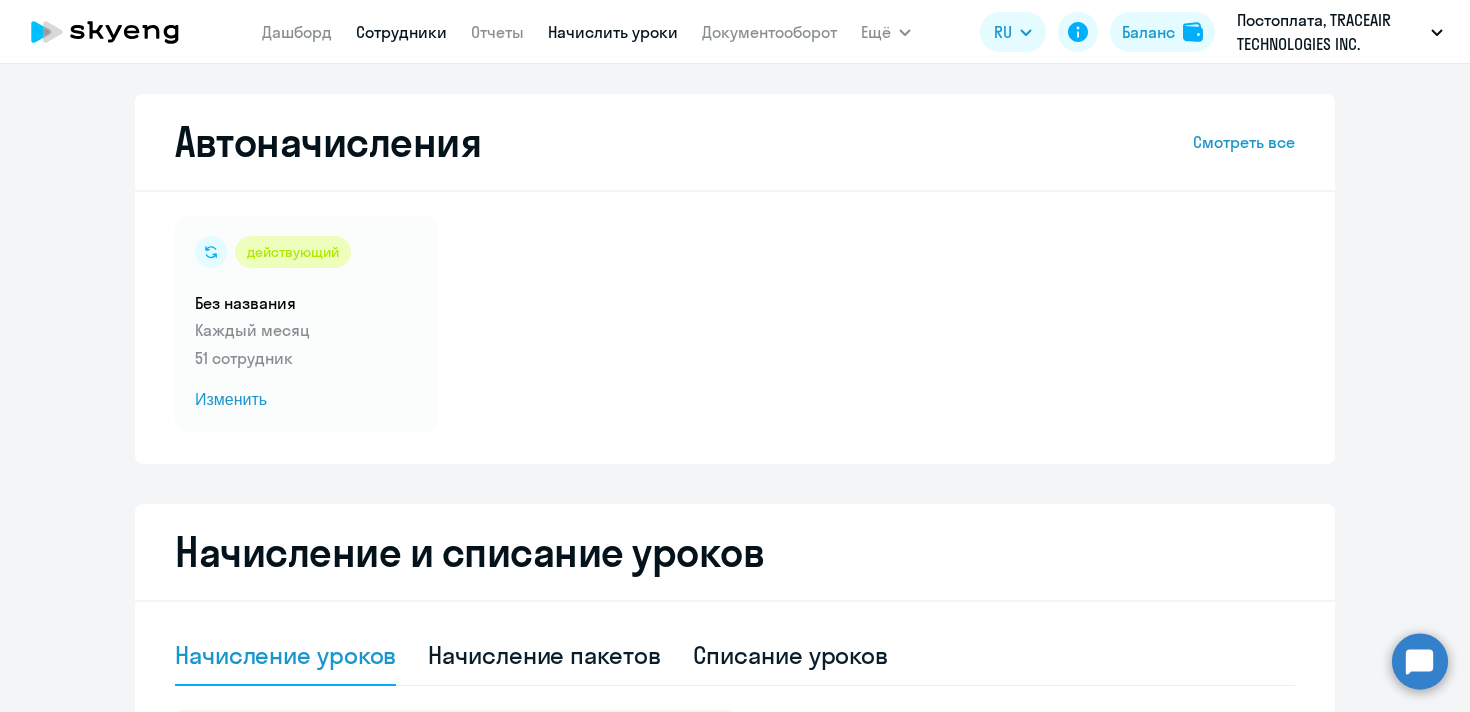 type on "про" 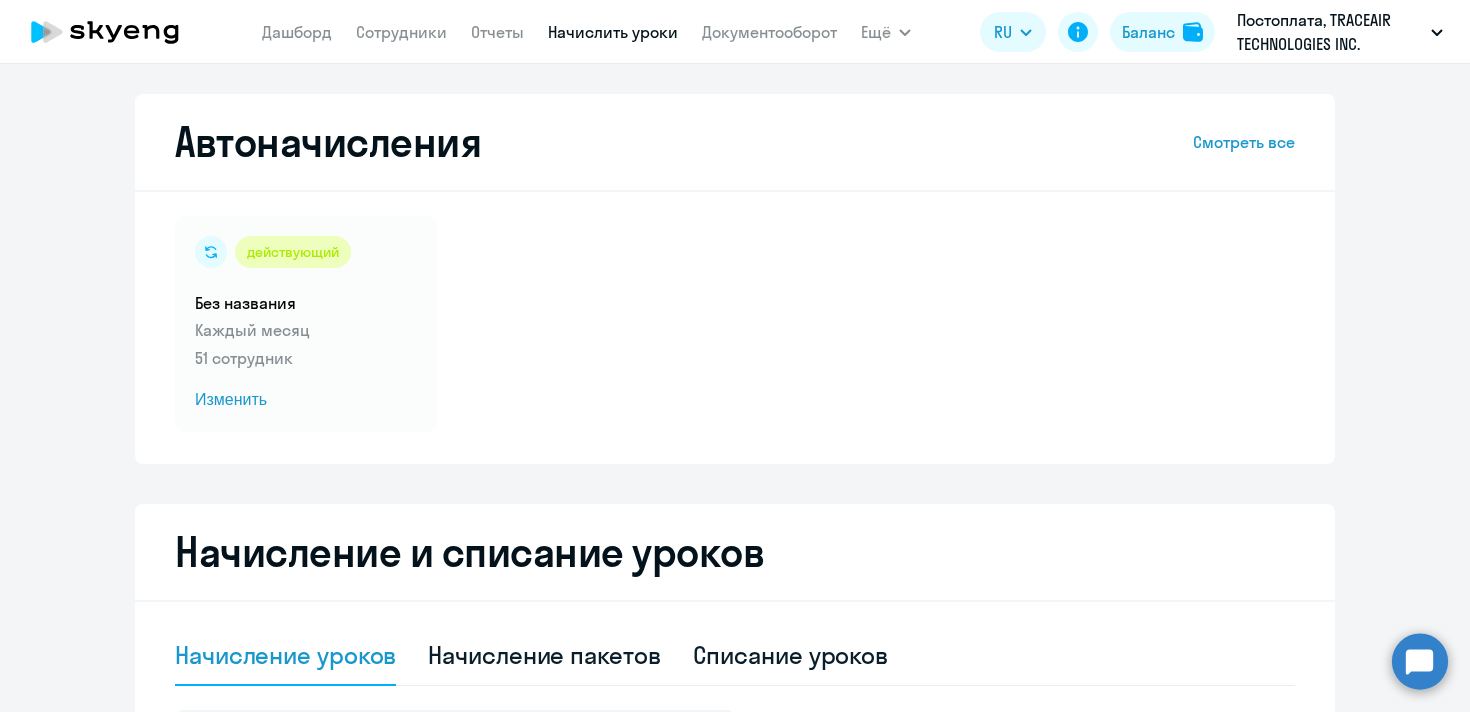 select on "30" 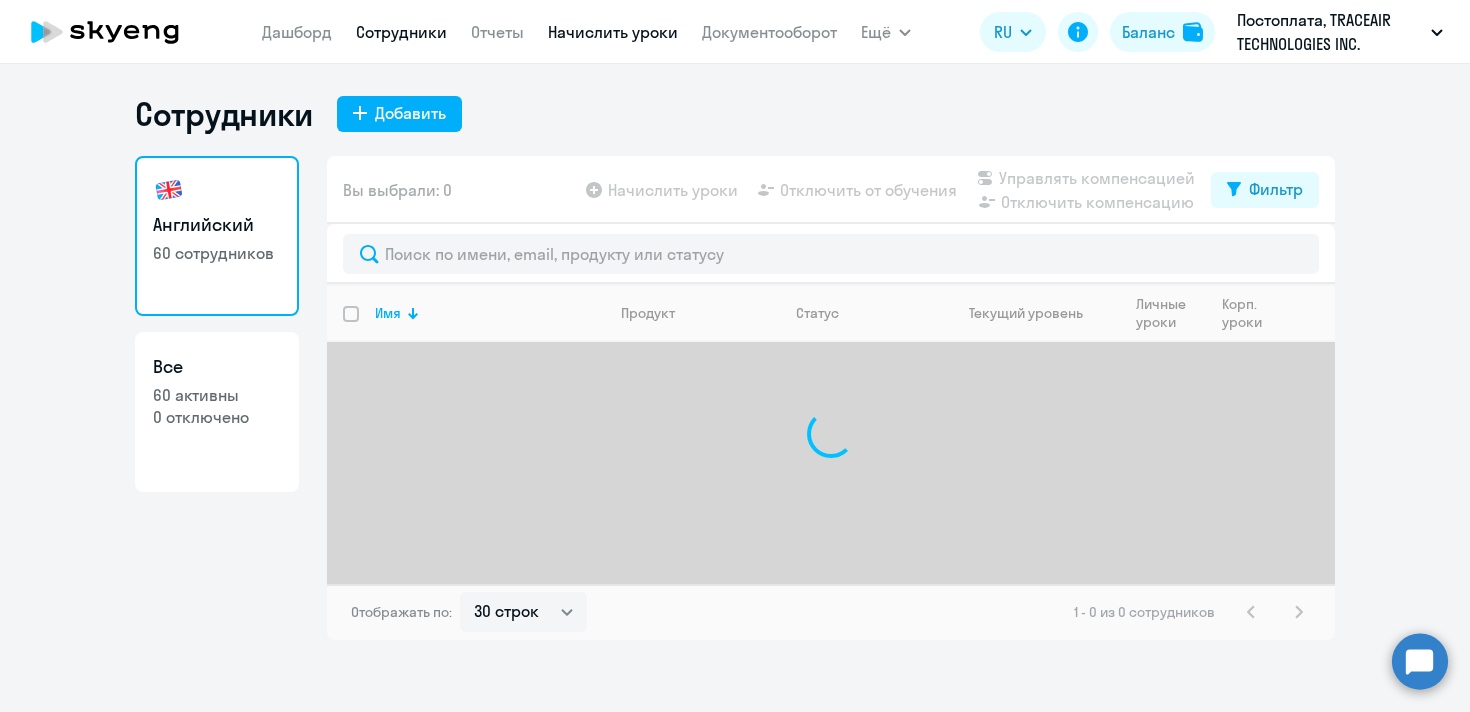 click on "Начислить уроки" at bounding box center [613, 32] 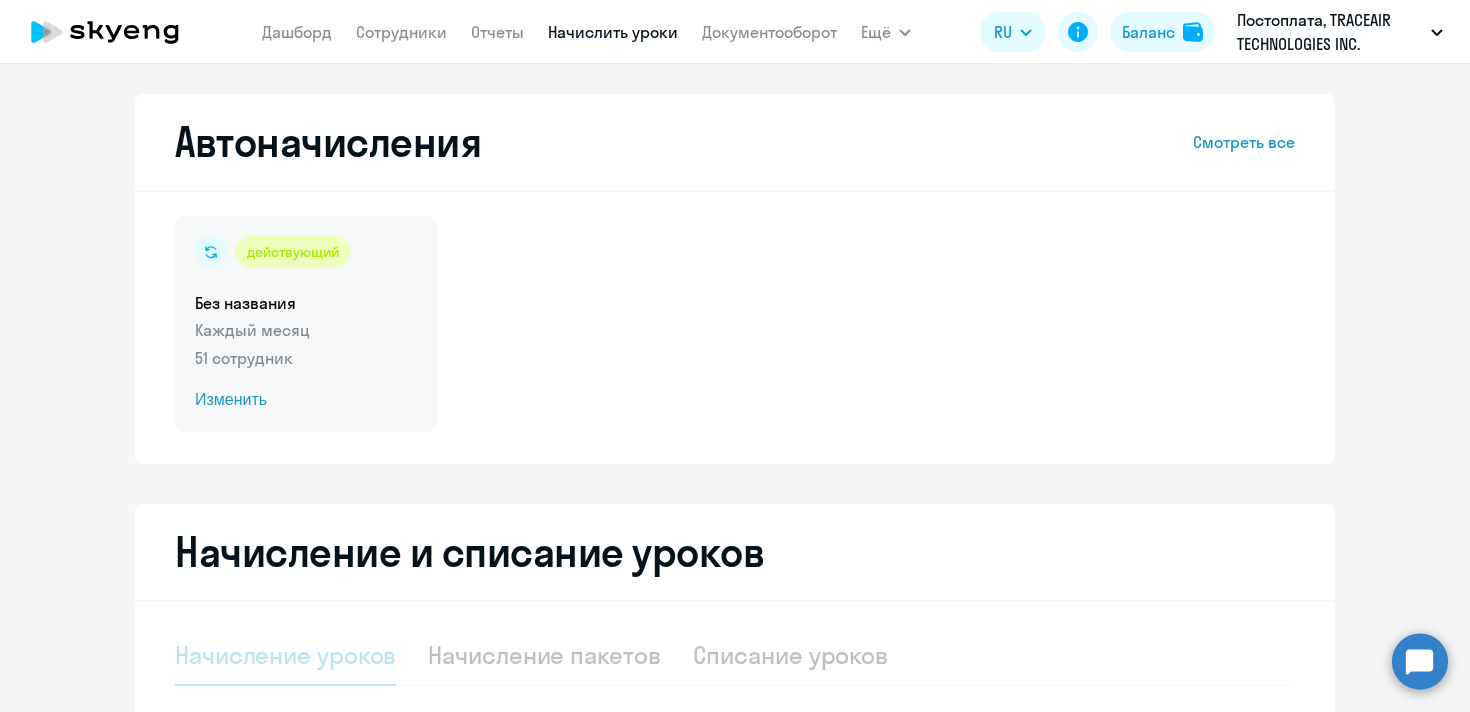 select on "10" 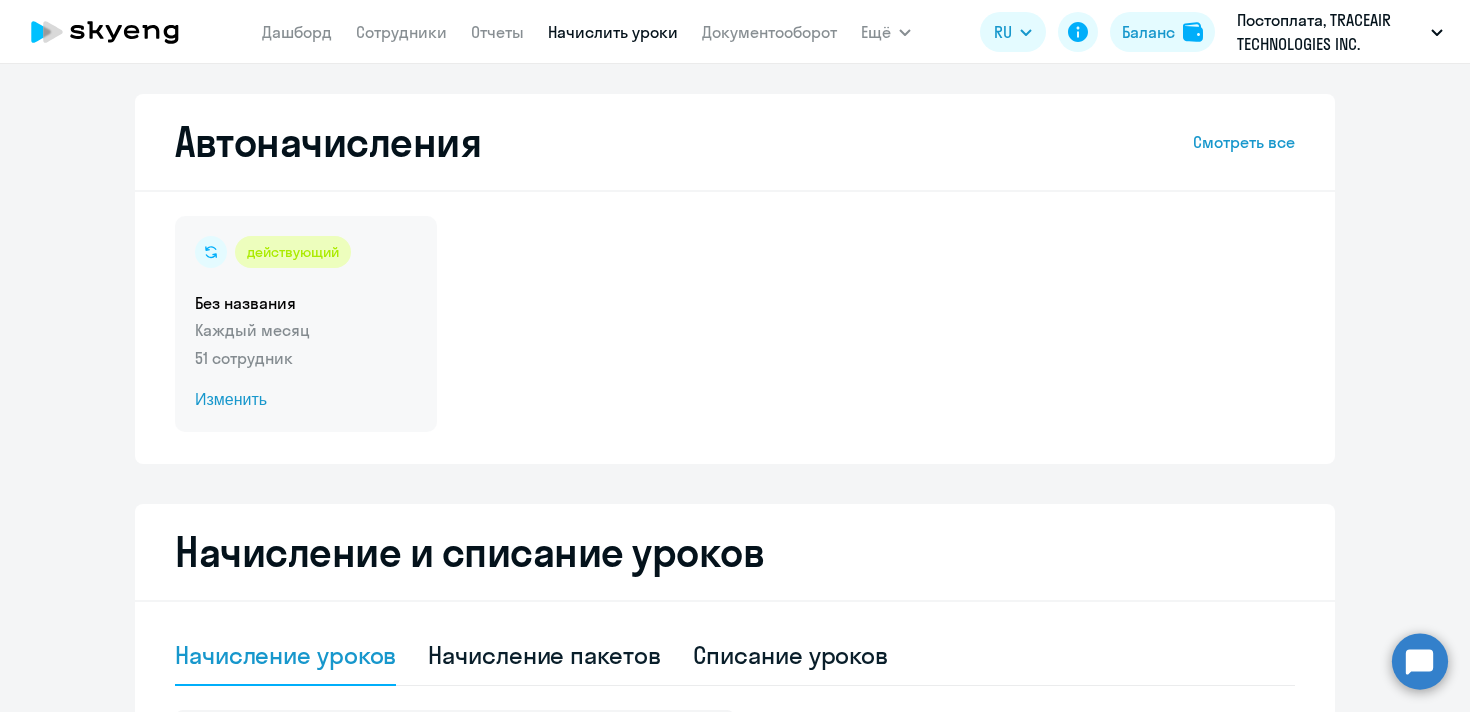 click on "Каждый месяц" 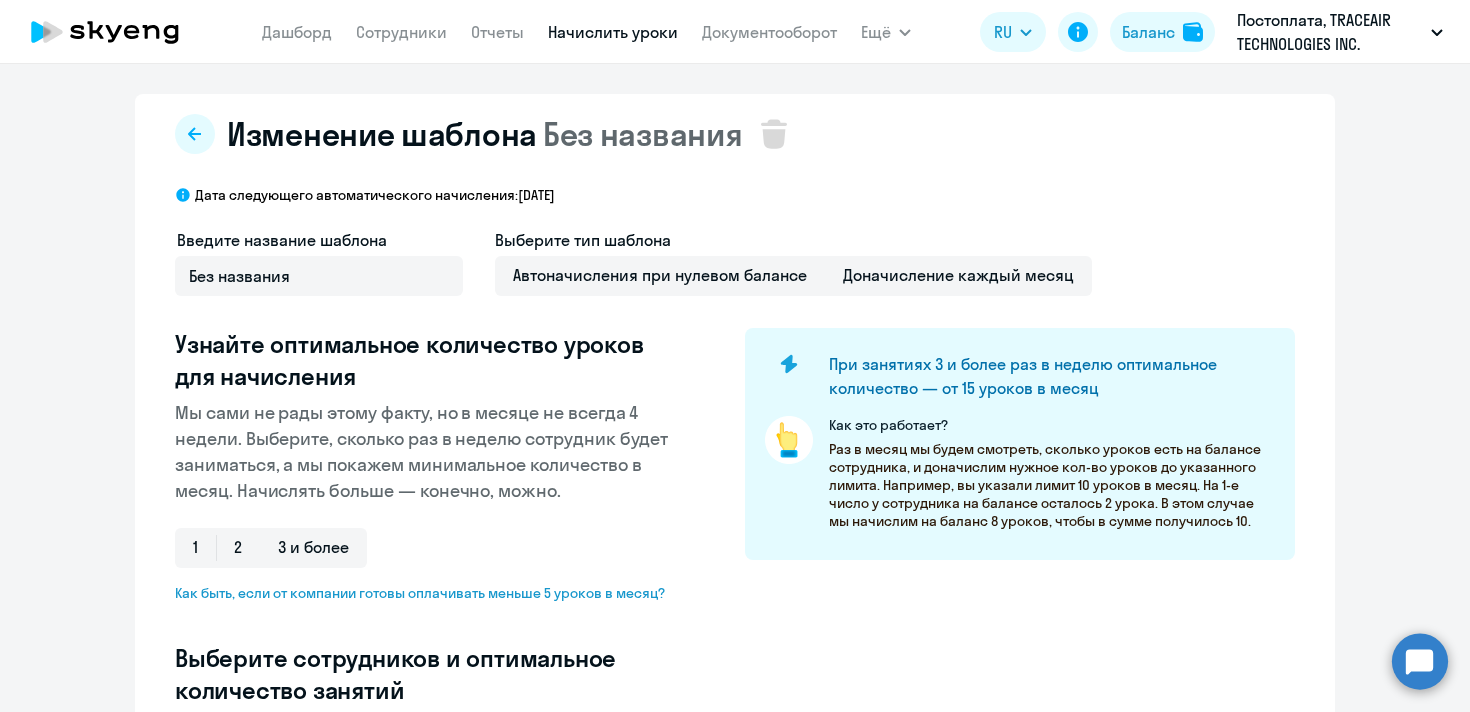 select on "10" 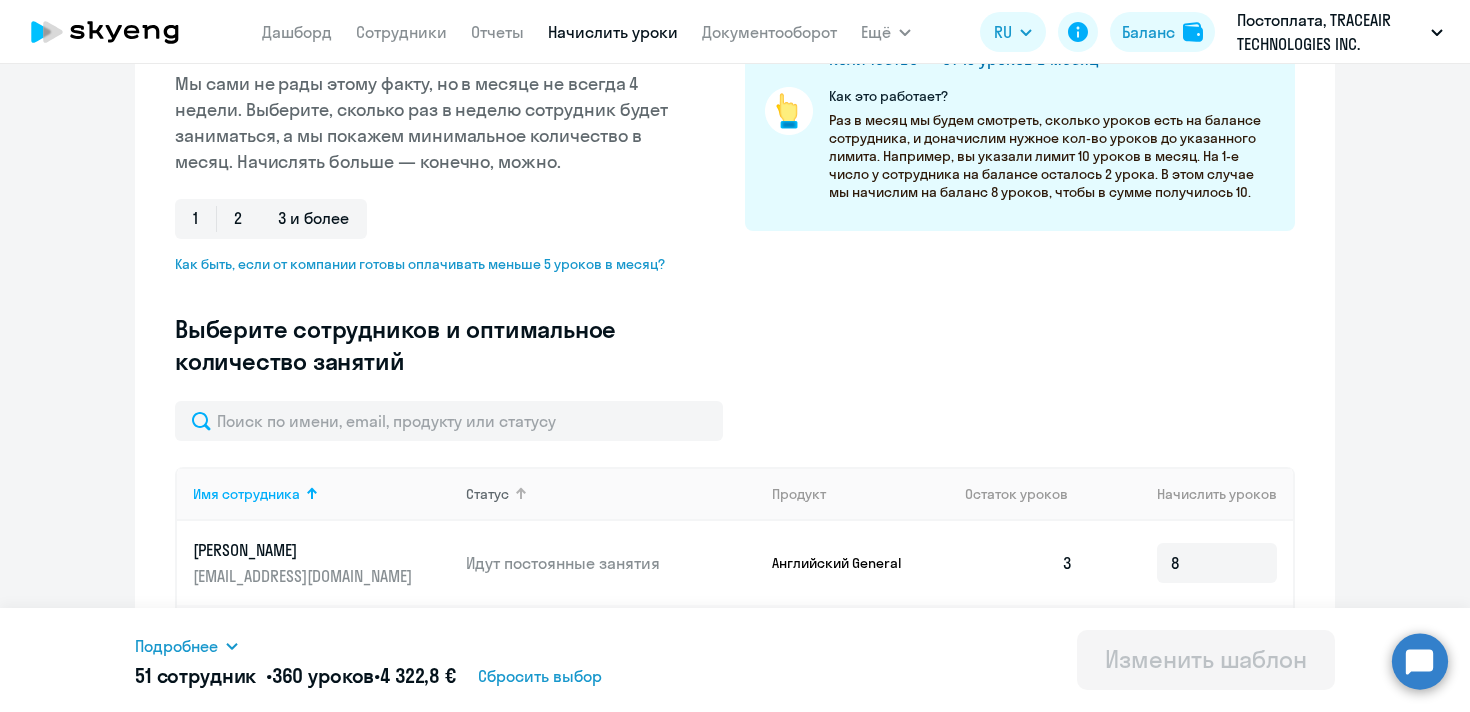 scroll, scrollTop: 323, scrollLeft: 0, axis: vertical 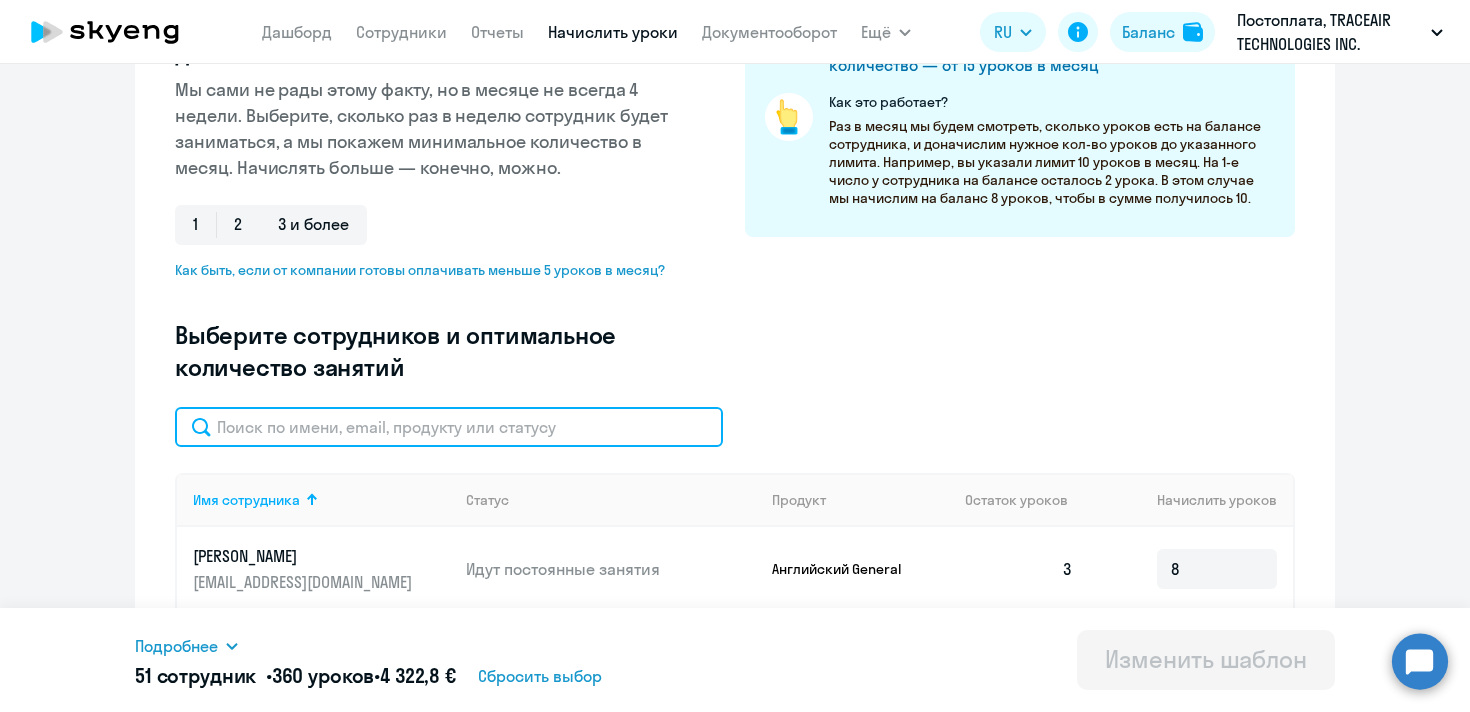 click 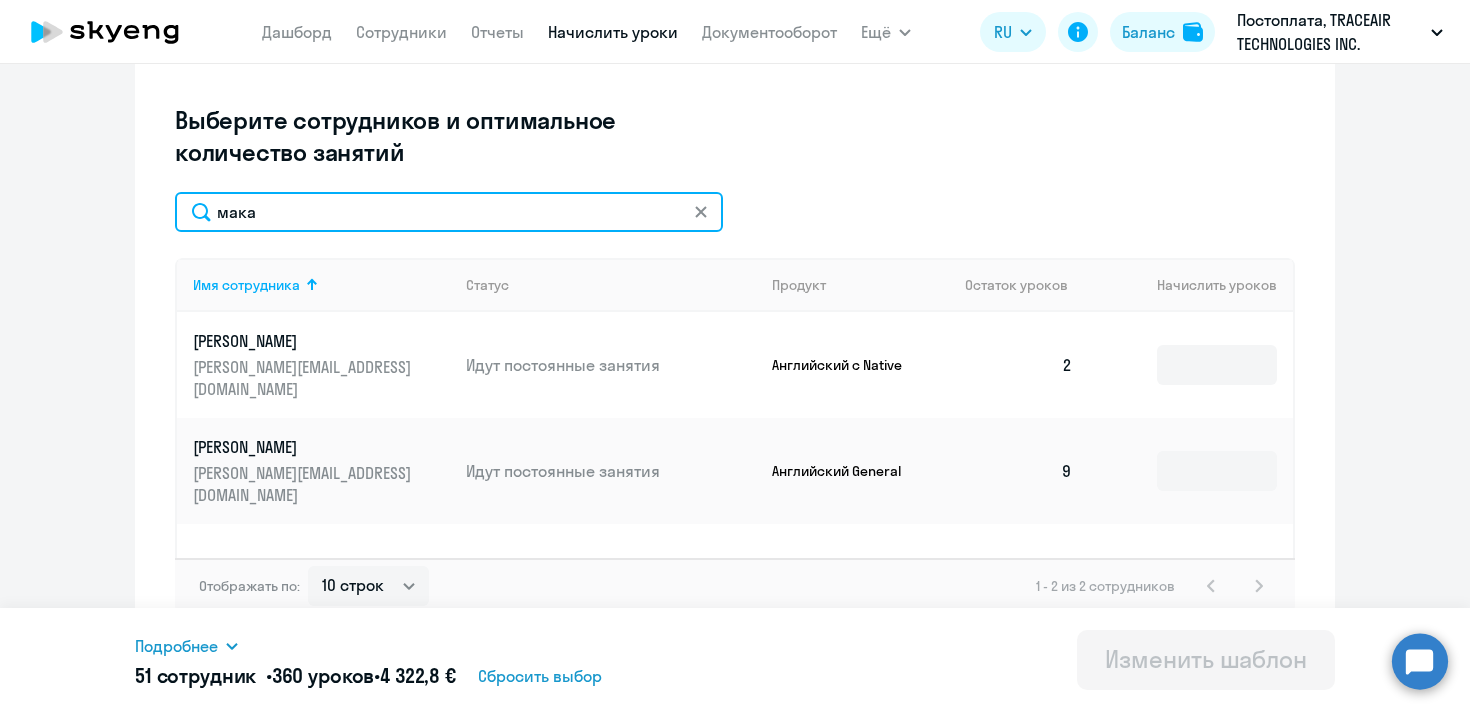 scroll, scrollTop: 543, scrollLeft: 0, axis: vertical 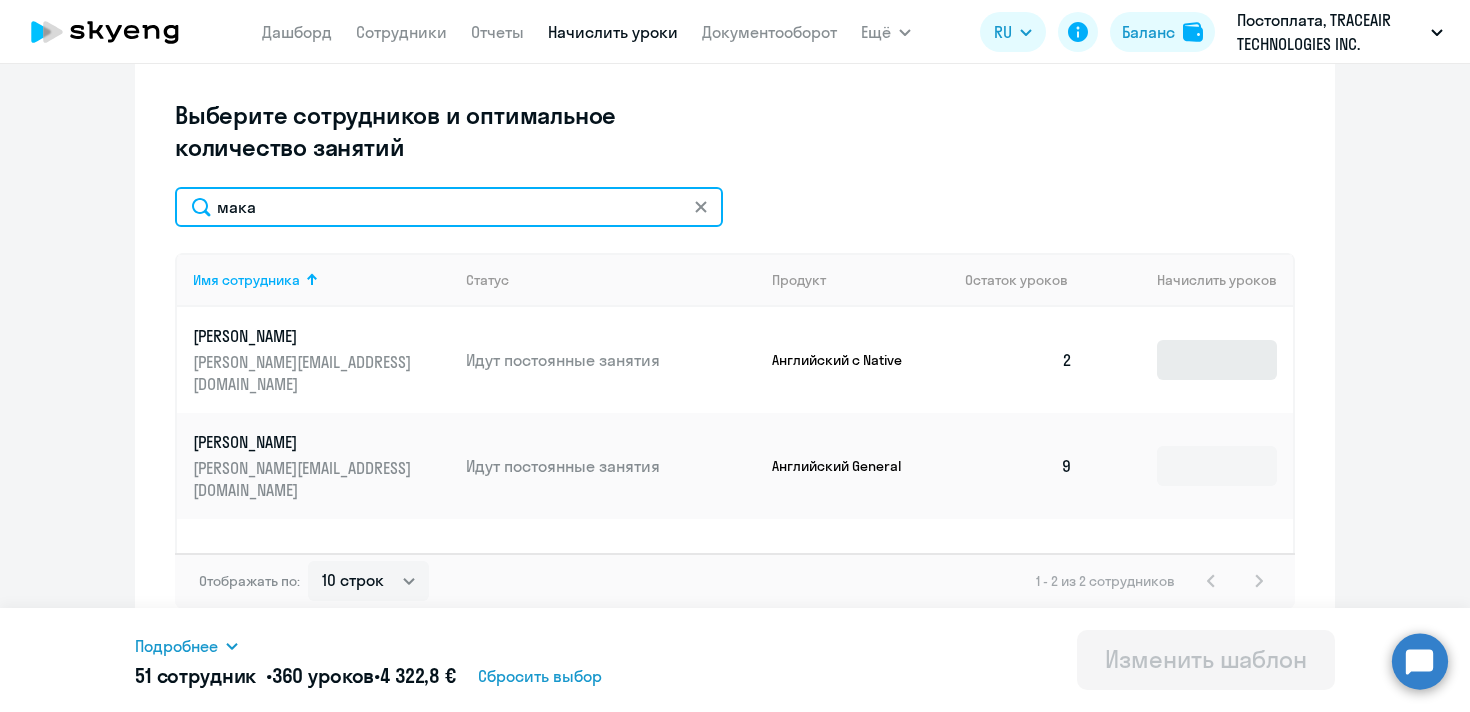 type on "мака" 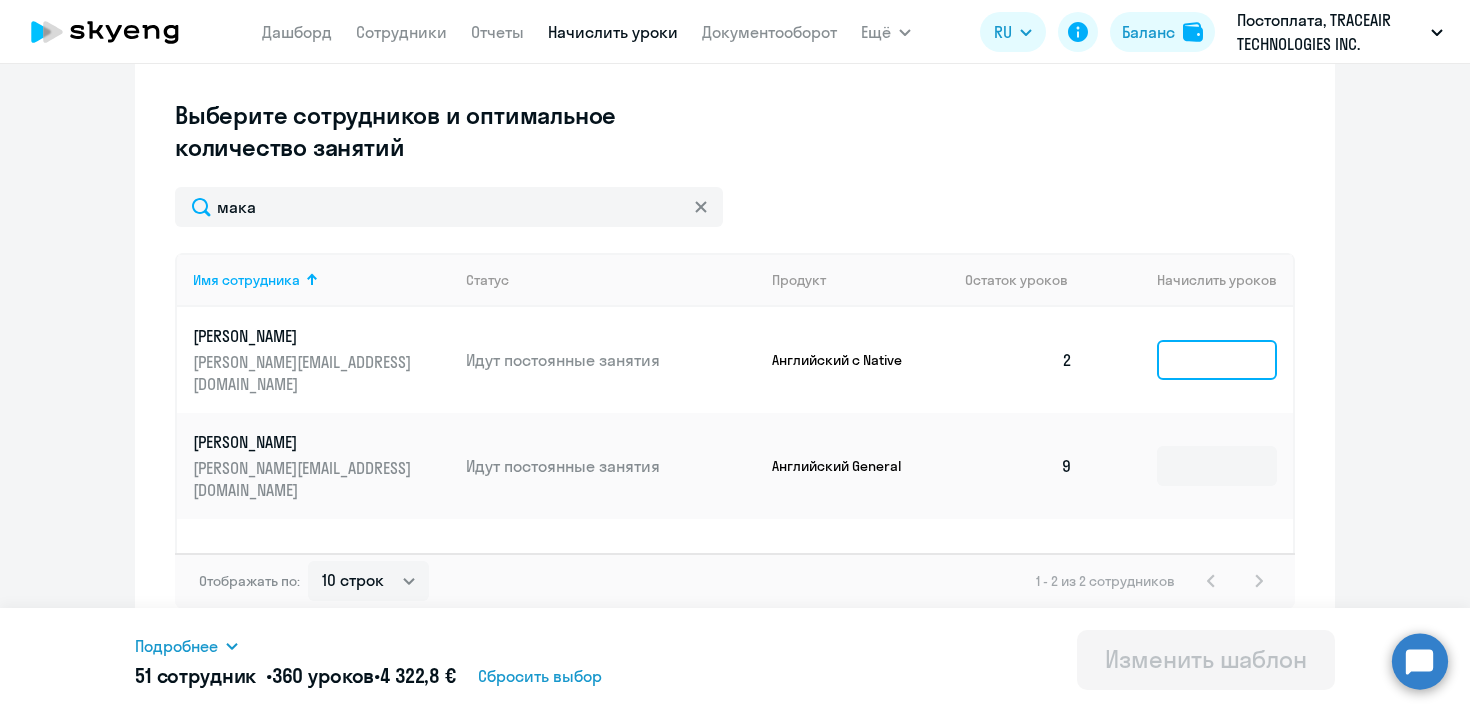 click 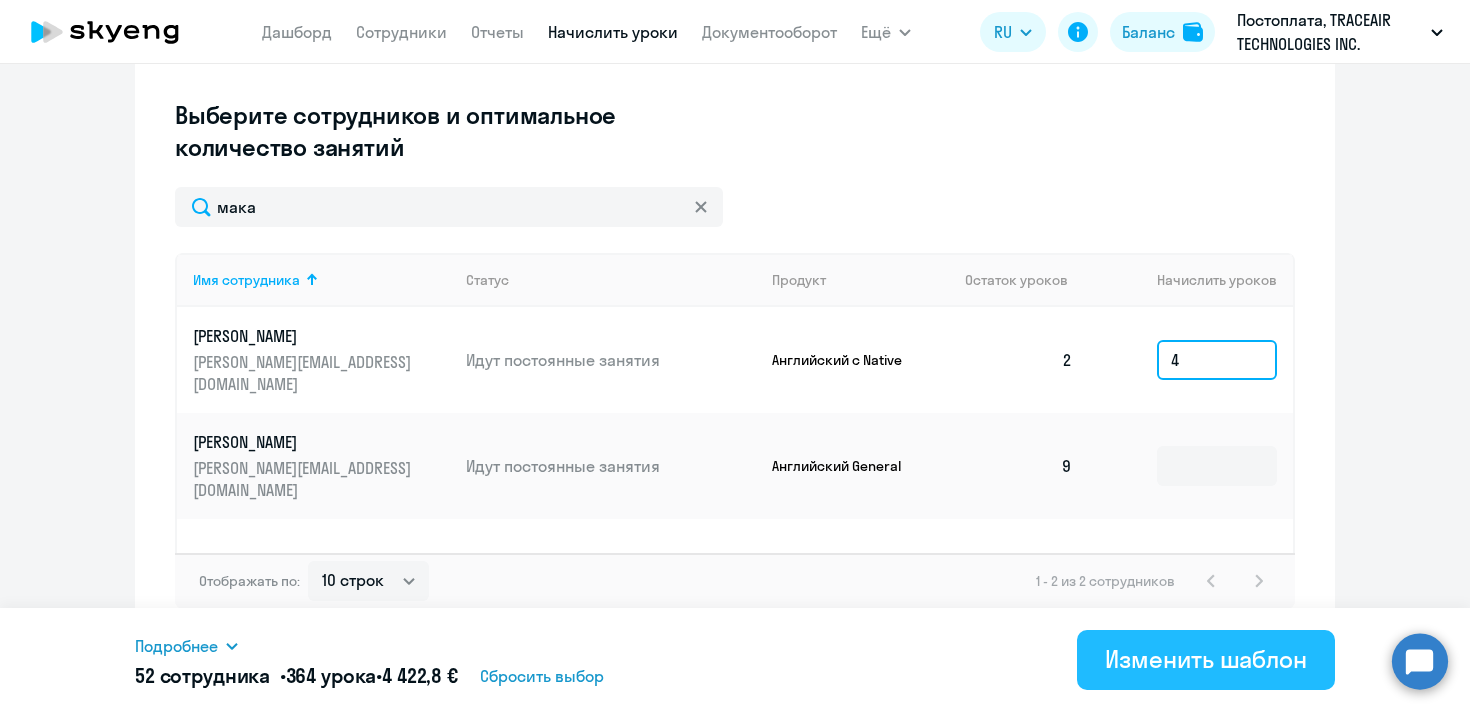type on "4" 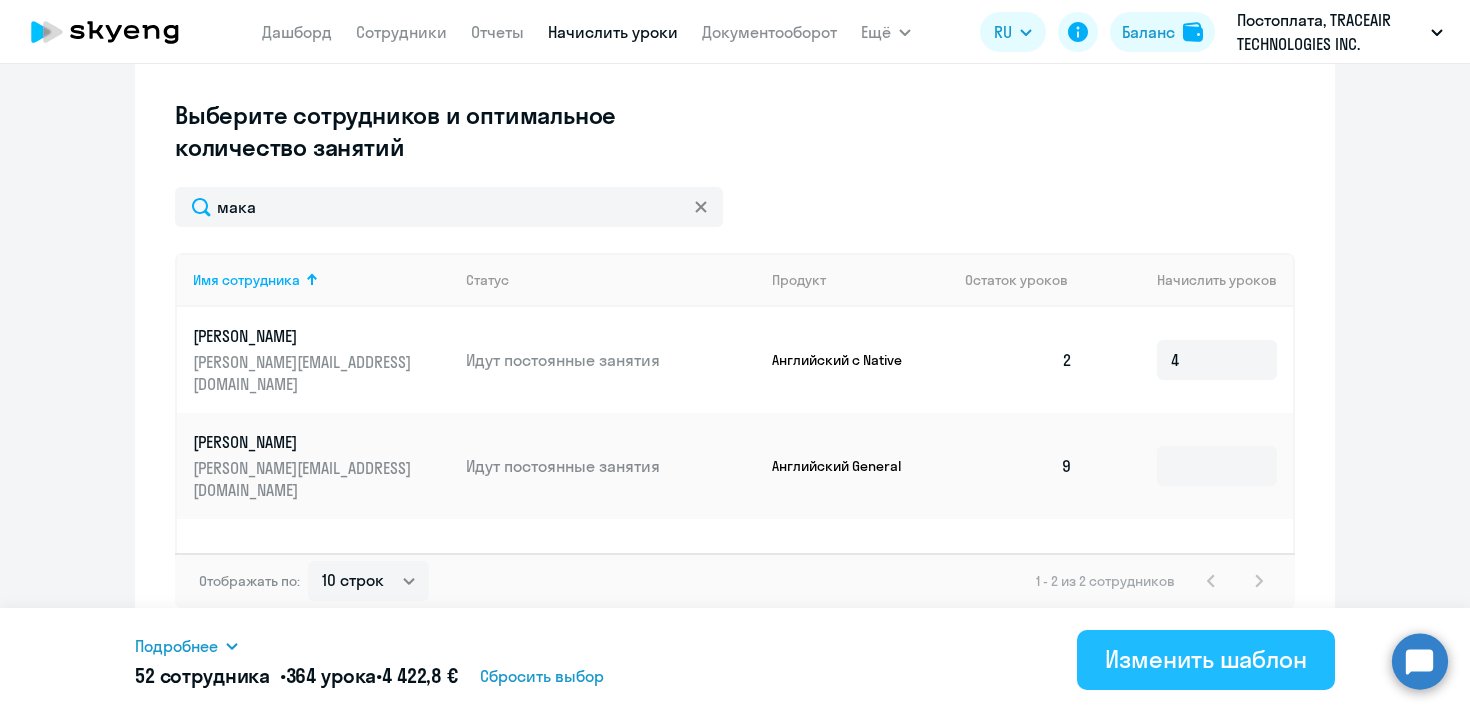 click on "Изменить шаблон" at bounding box center [1206, 659] 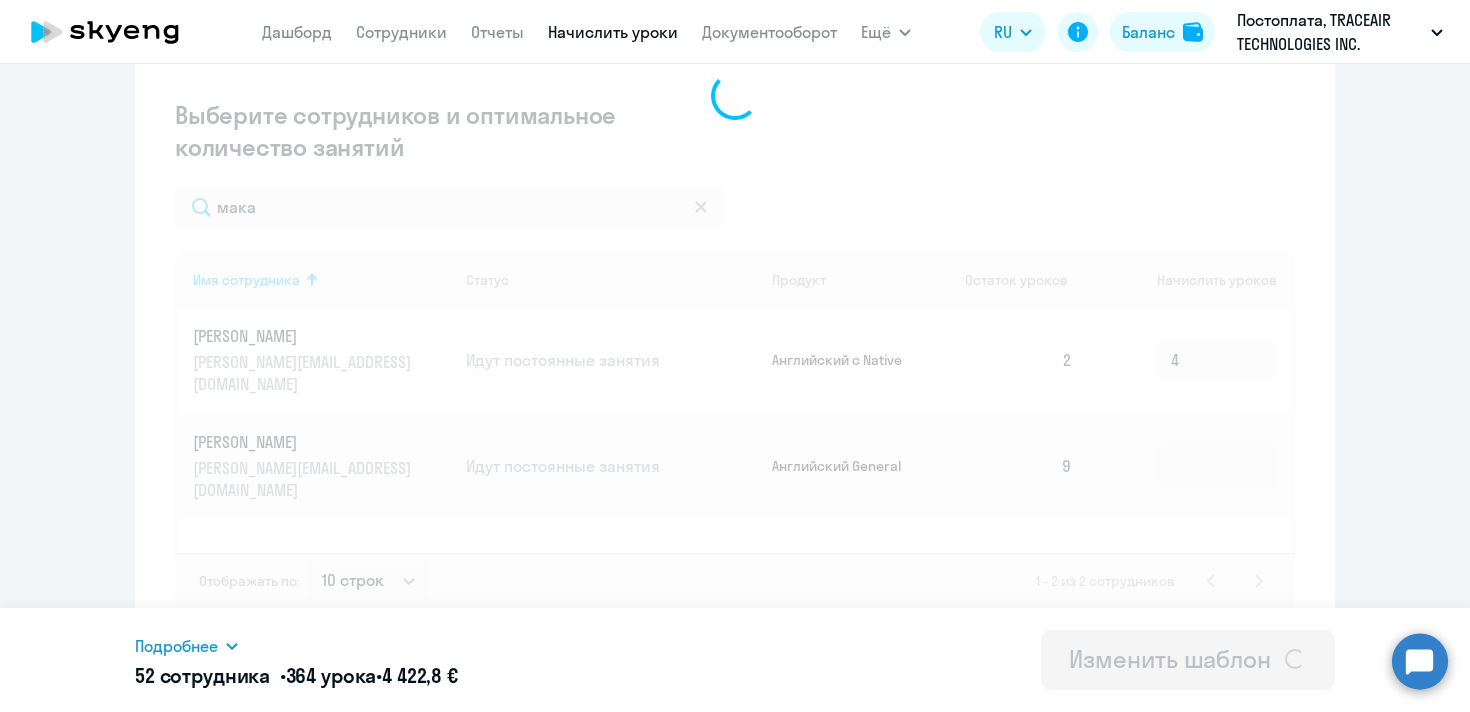 scroll, scrollTop: 0, scrollLeft: 0, axis: both 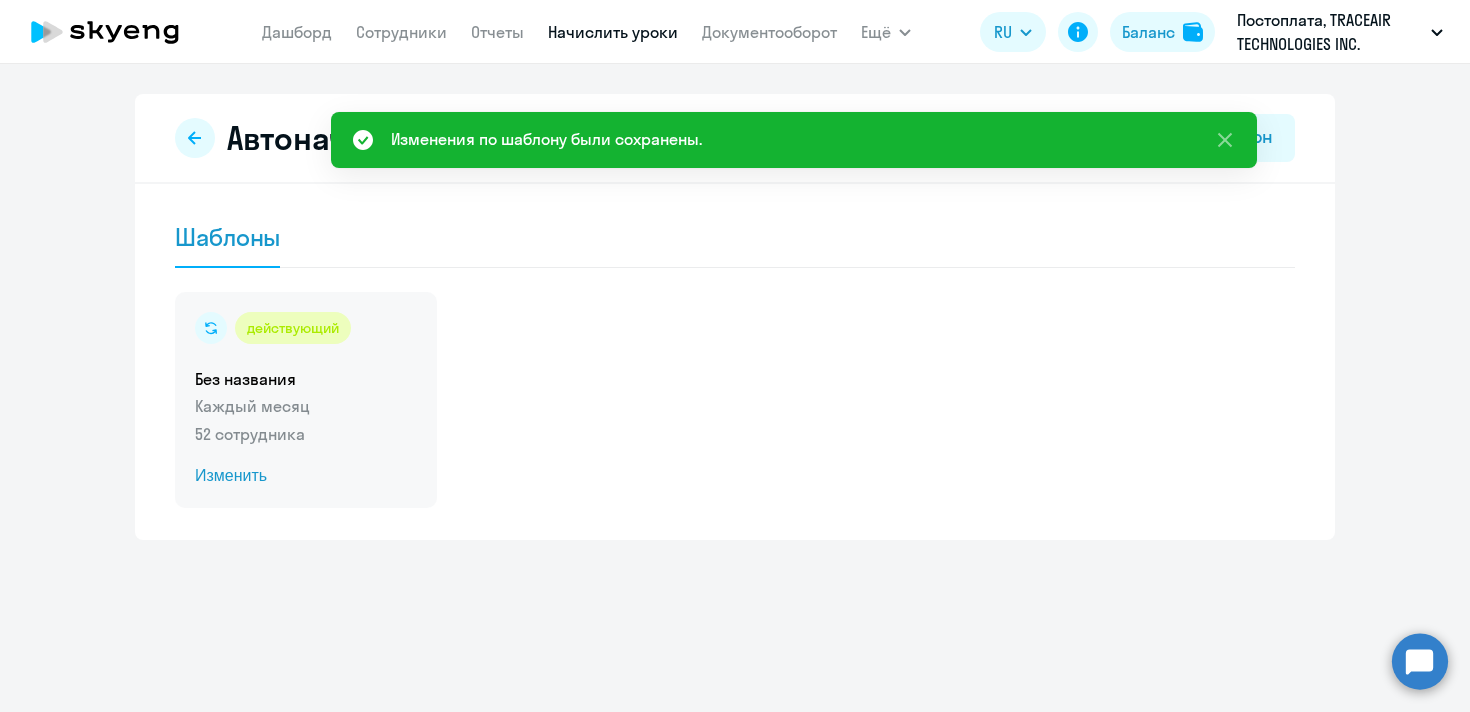click on "Изменить" 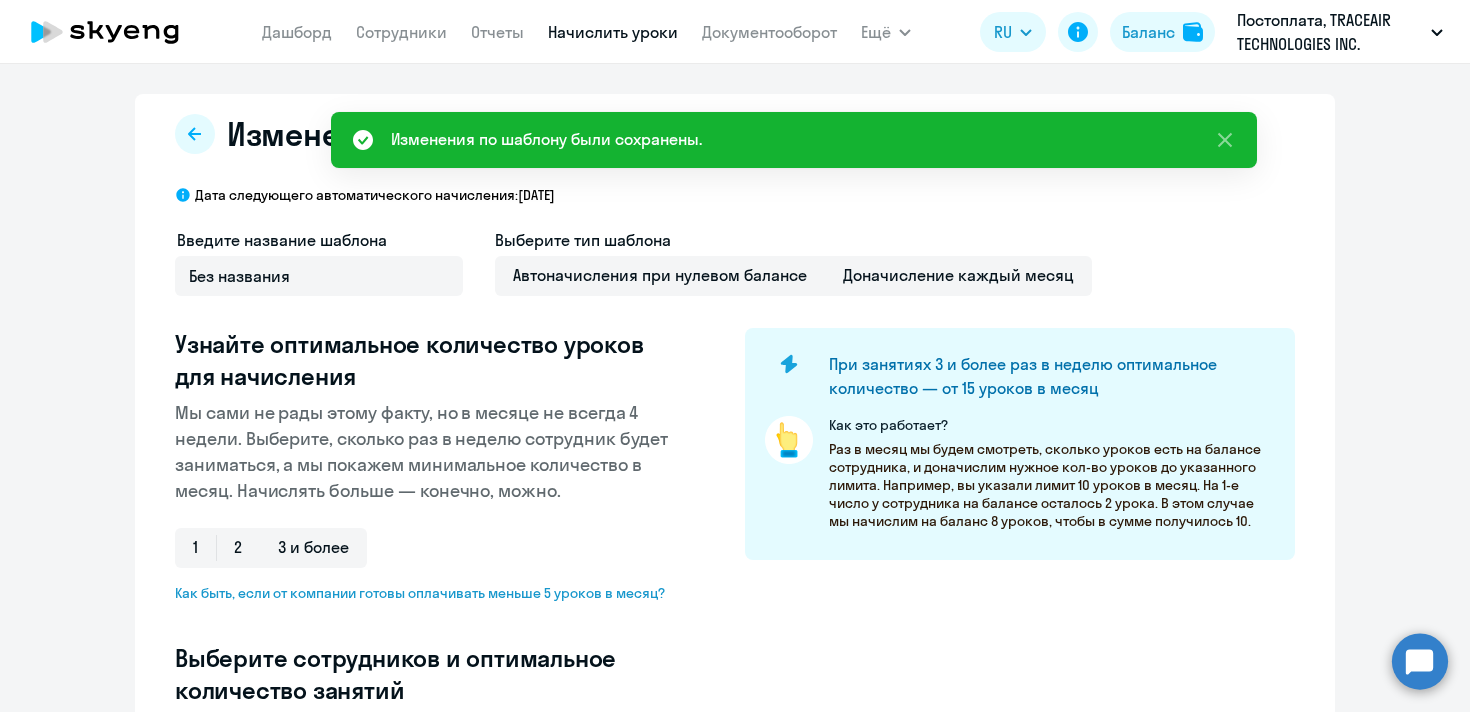 select on "10" 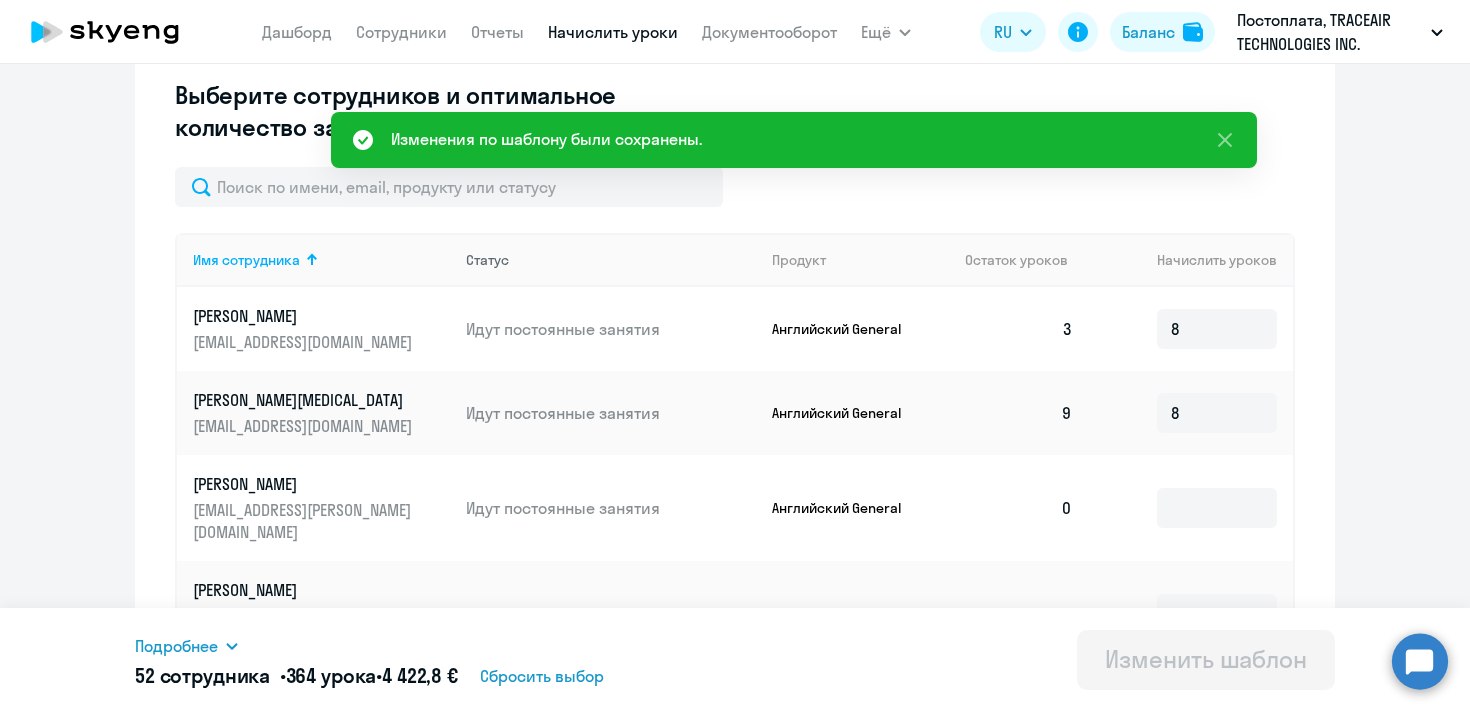 scroll, scrollTop: 574, scrollLeft: 0, axis: vertical 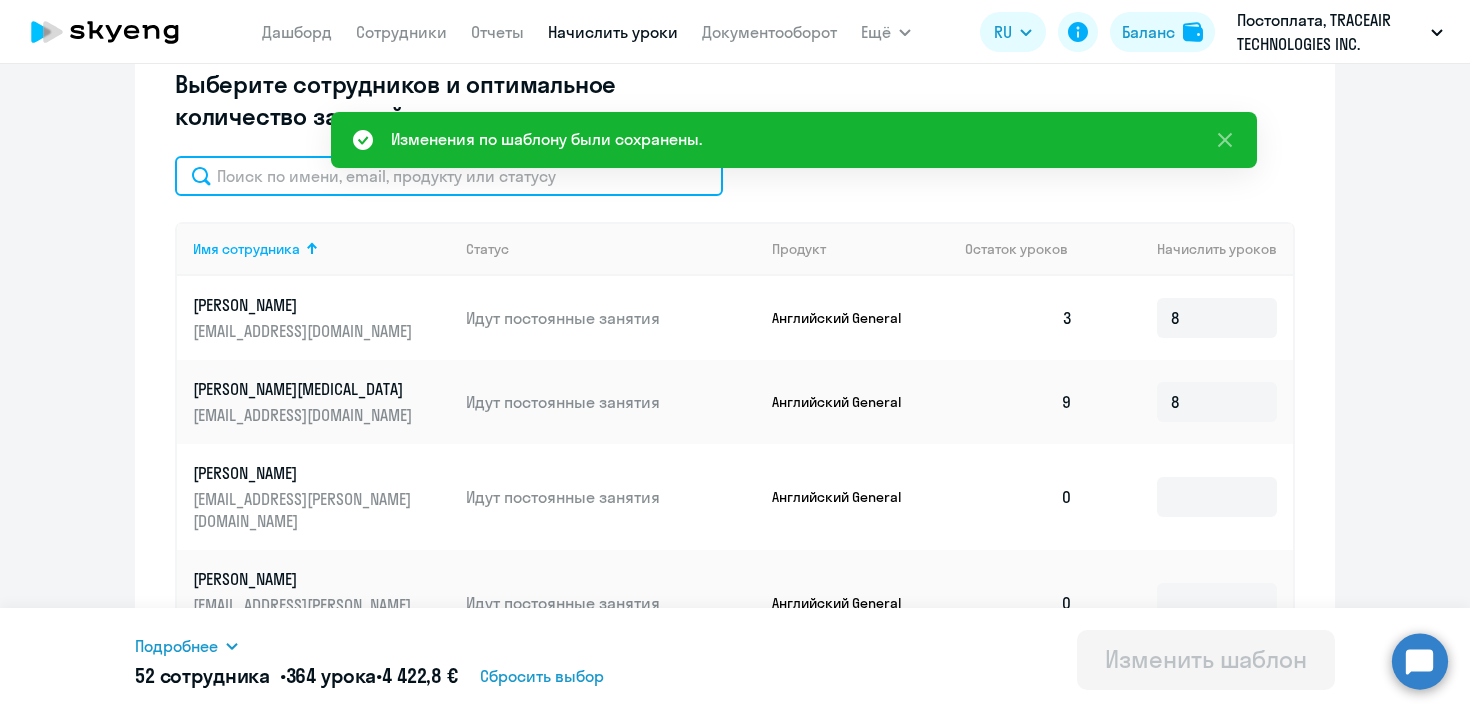 click 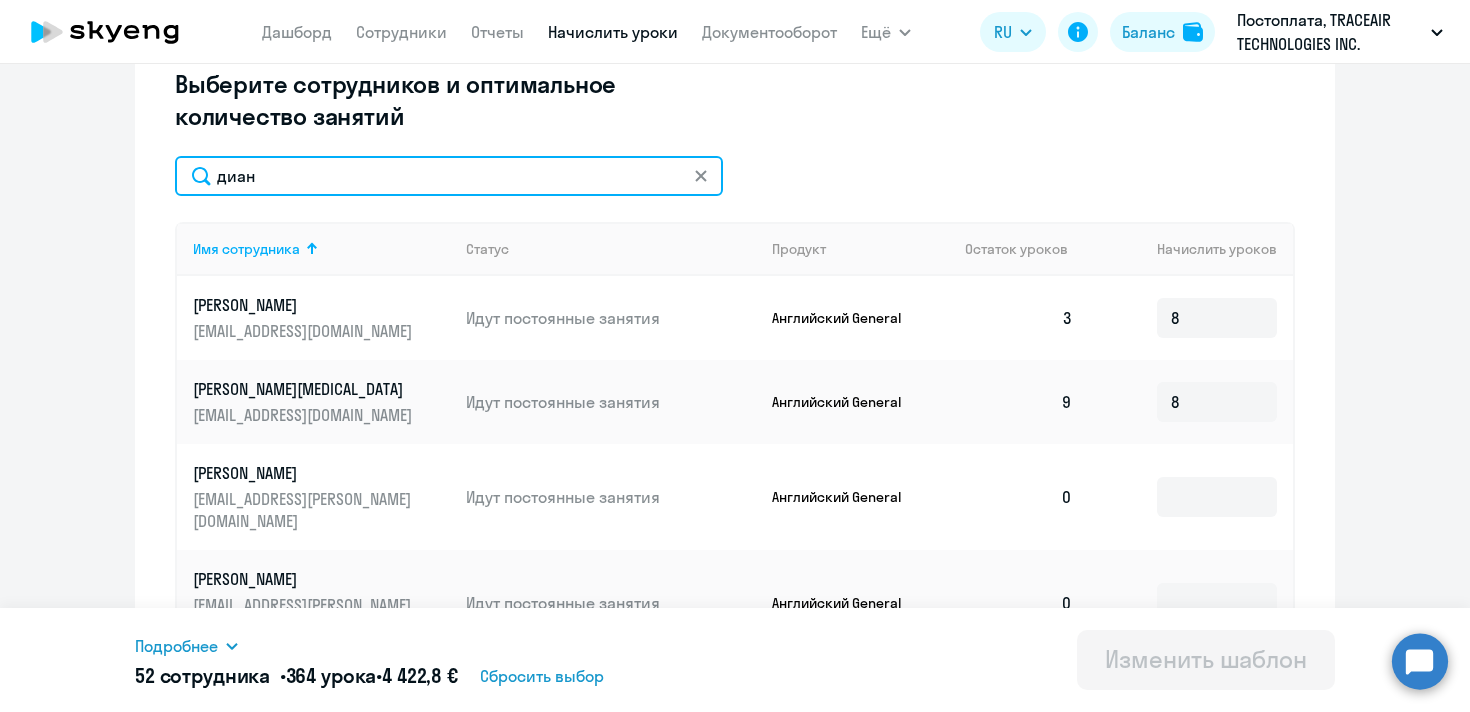 type on "диана" 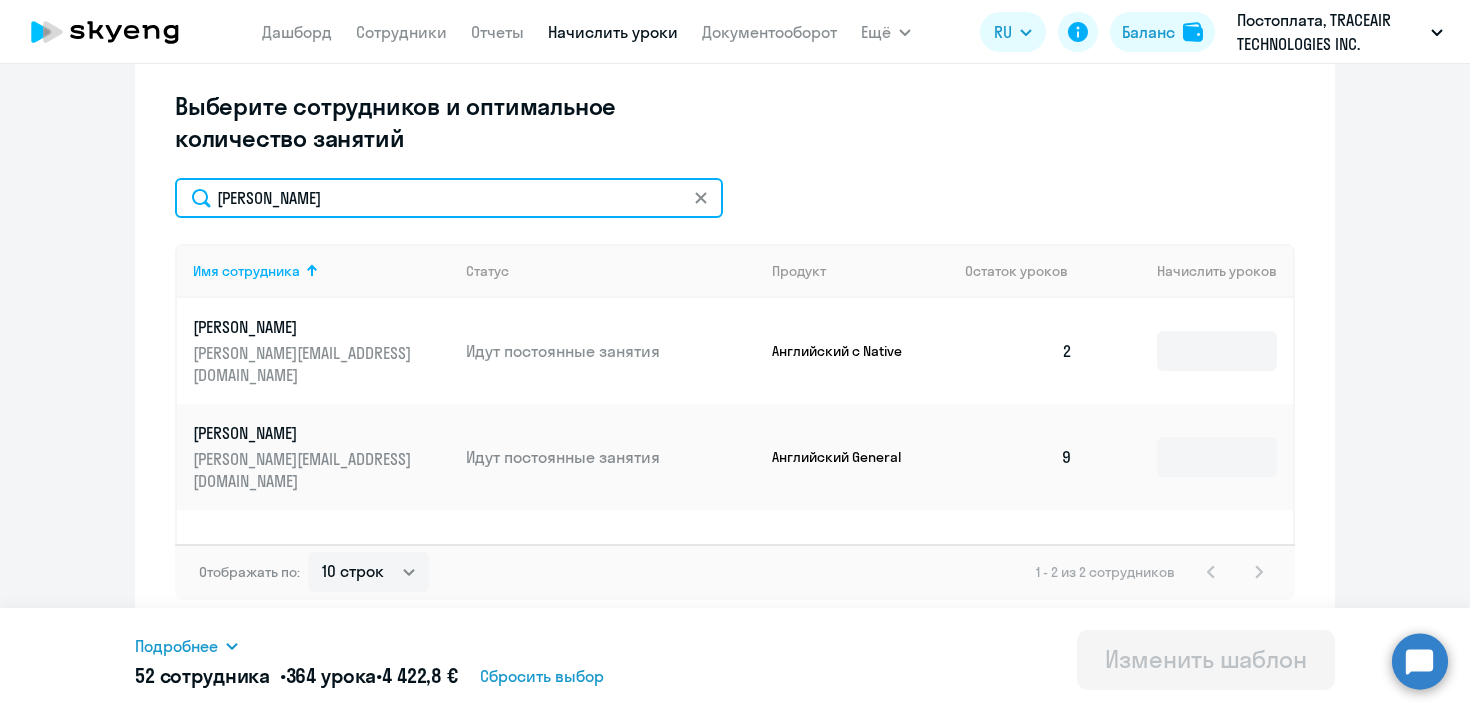 type on "4" 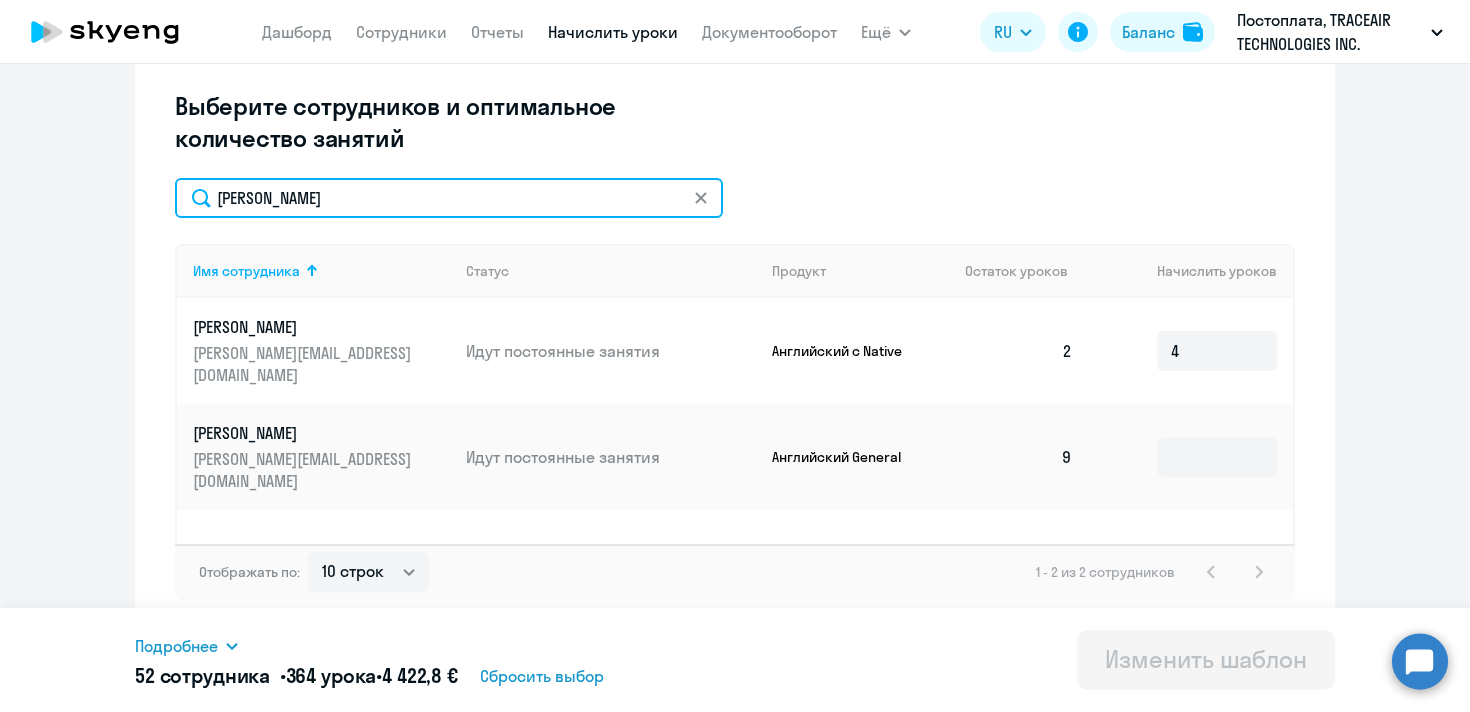 scroll, scrollTop: 552, scrollLeft: 0, axis: vertical 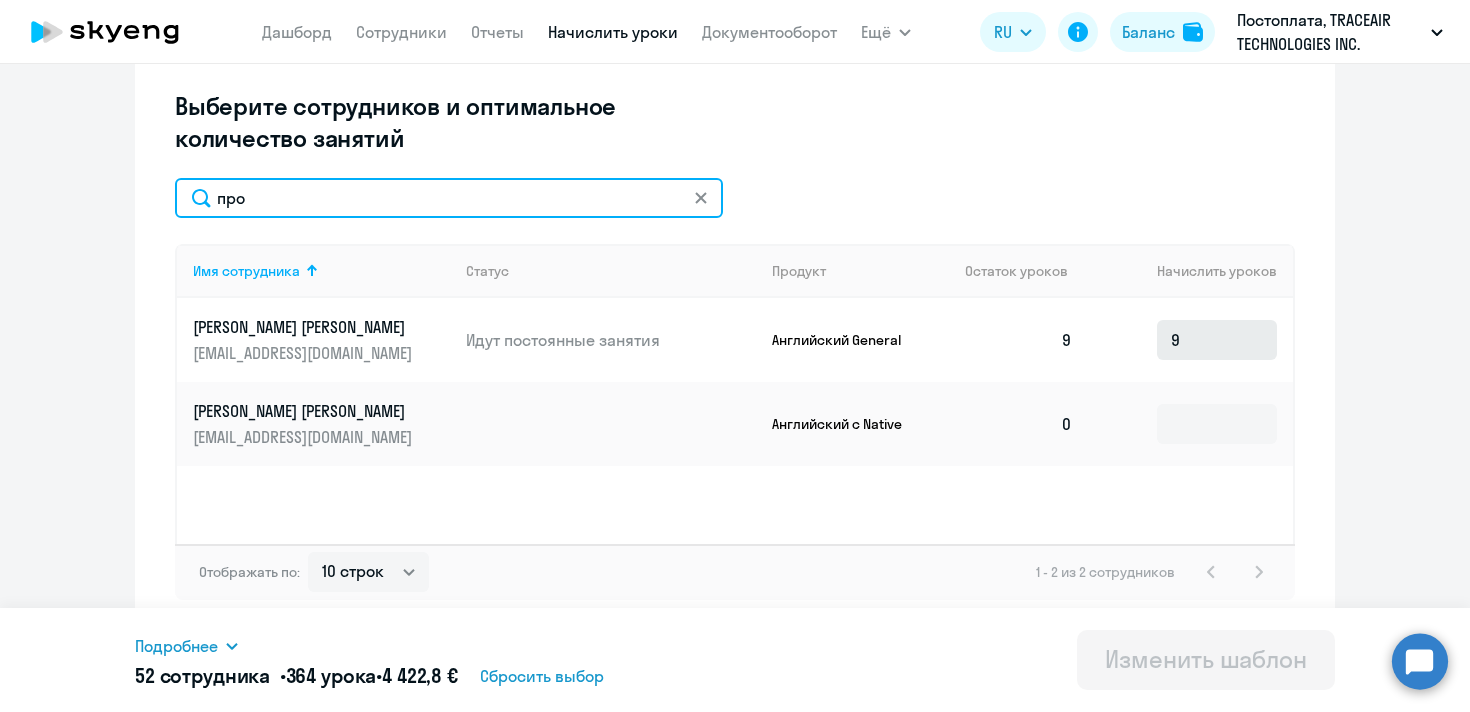 type on "про" 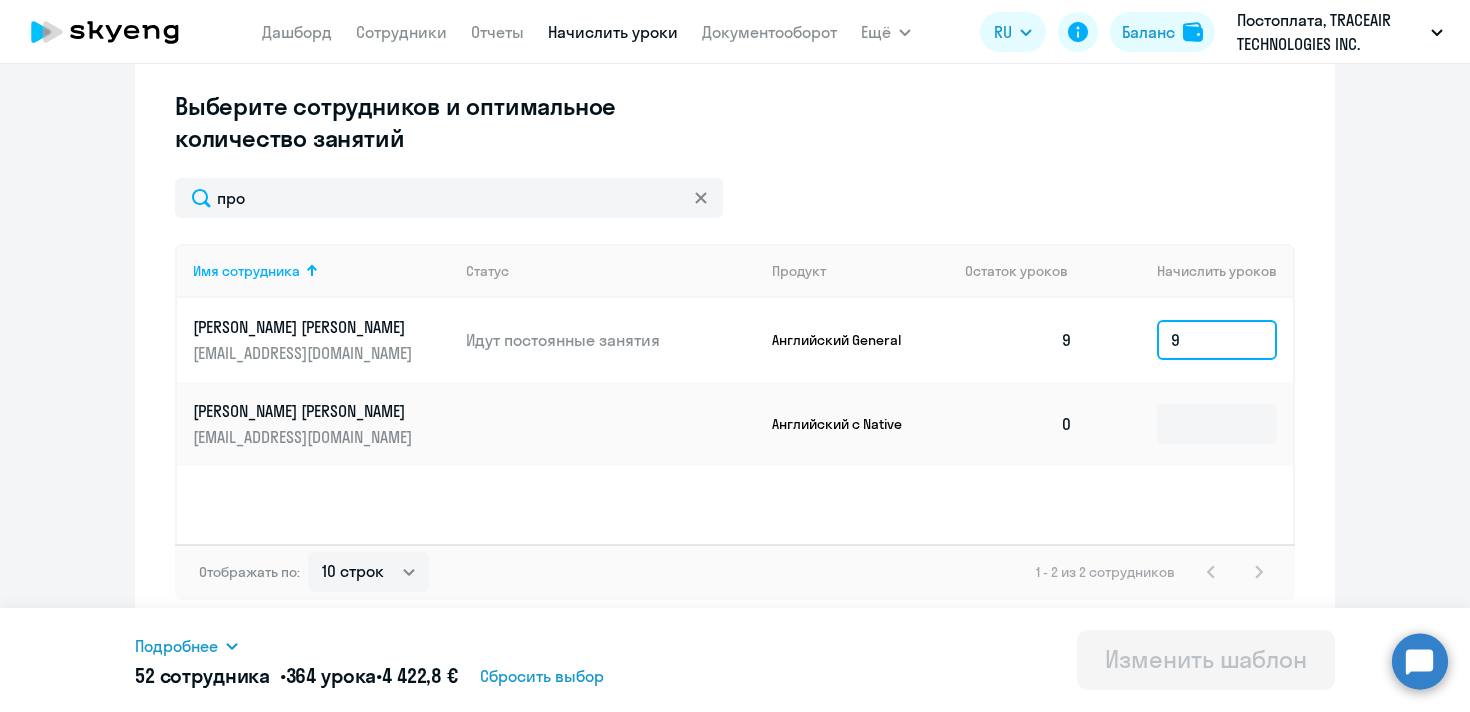 drag, startPoint x: 1204, startPoint y: 342, endPoint x: 1170, endPoint y: 342, distance: 34 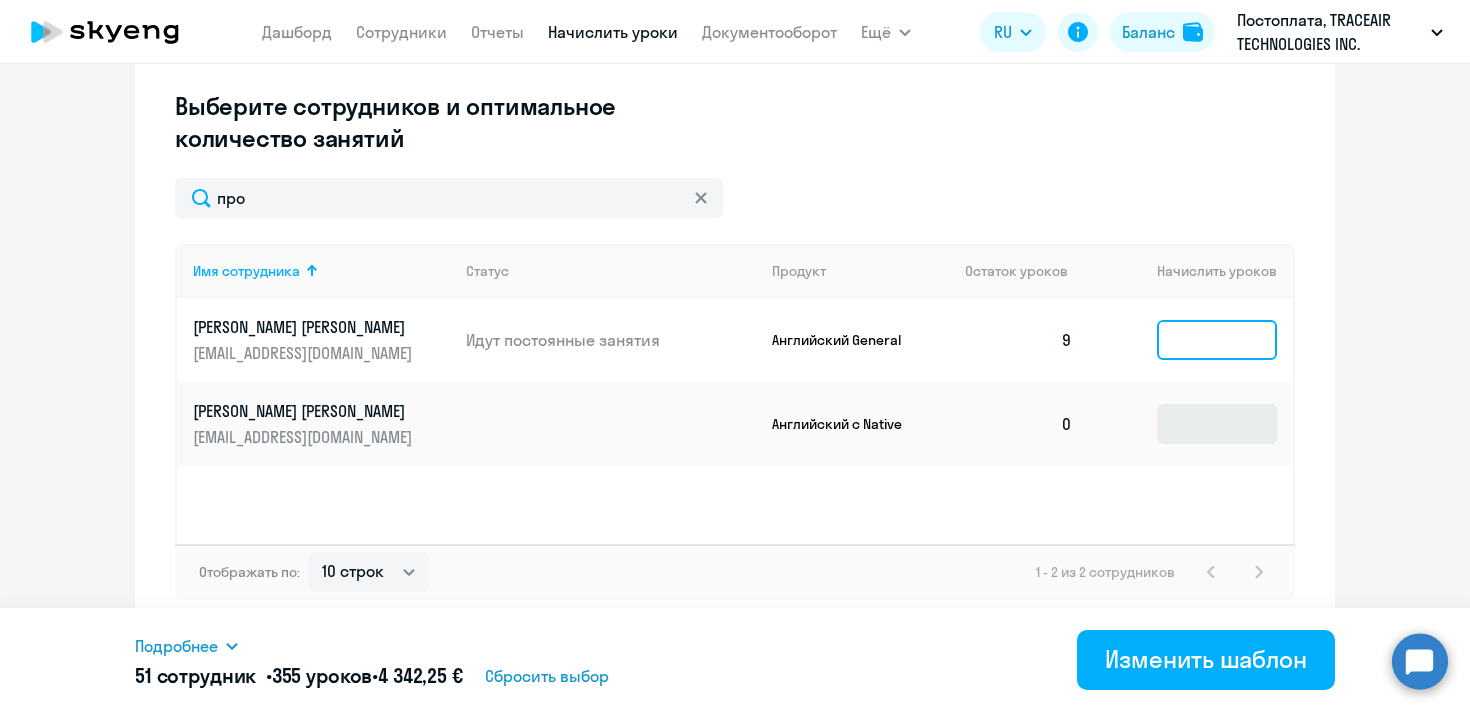 type 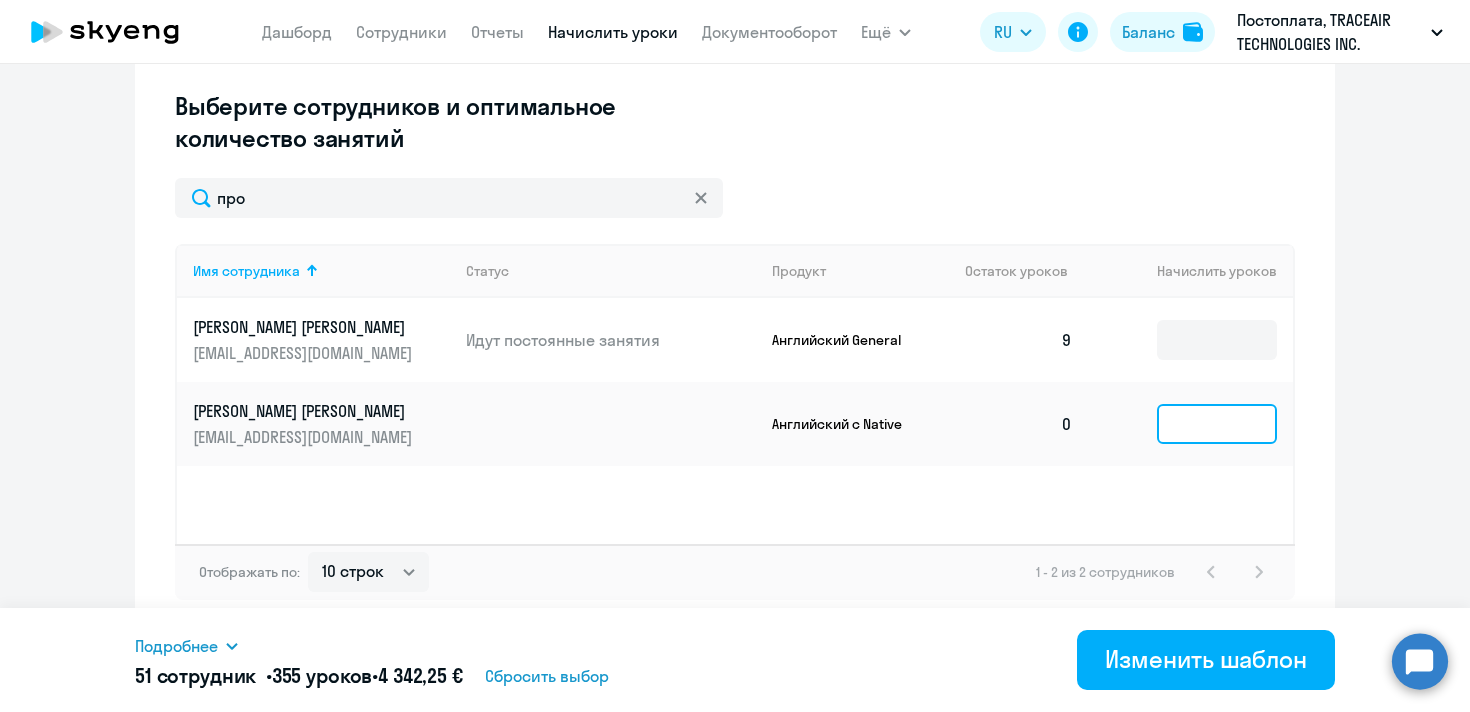 click 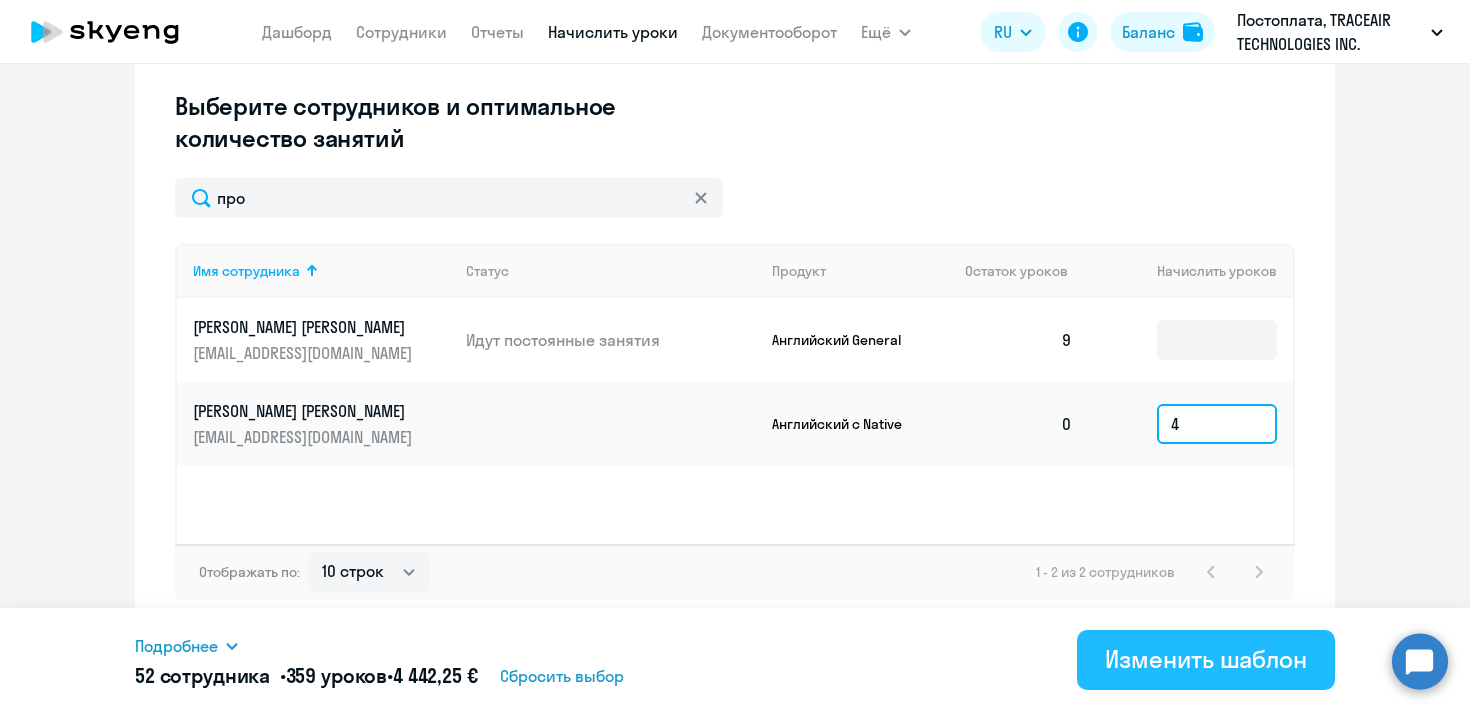 type on "4" 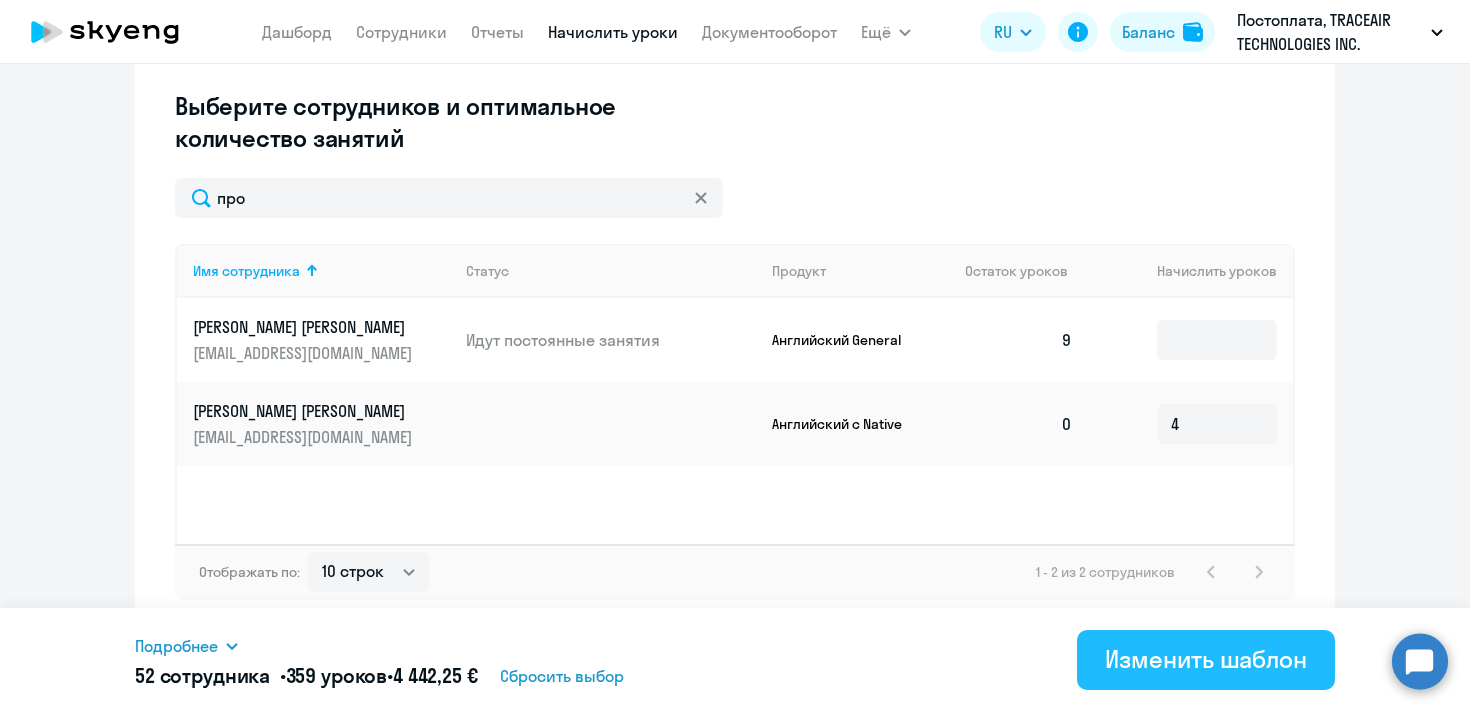 click on "Изменить шаблон" at bounding box center (1206, 659) 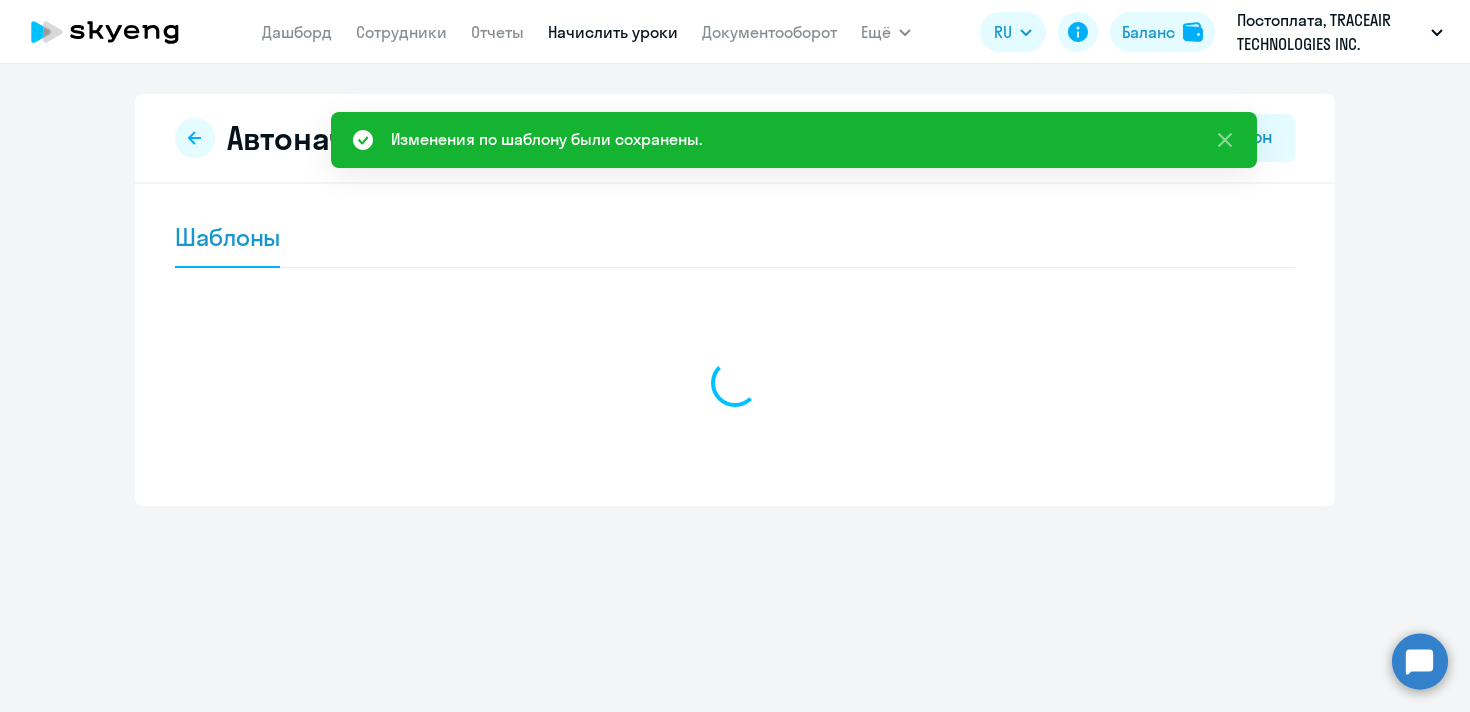 scroll, scrollTop: 0, scrollLeft: 0, axis: both 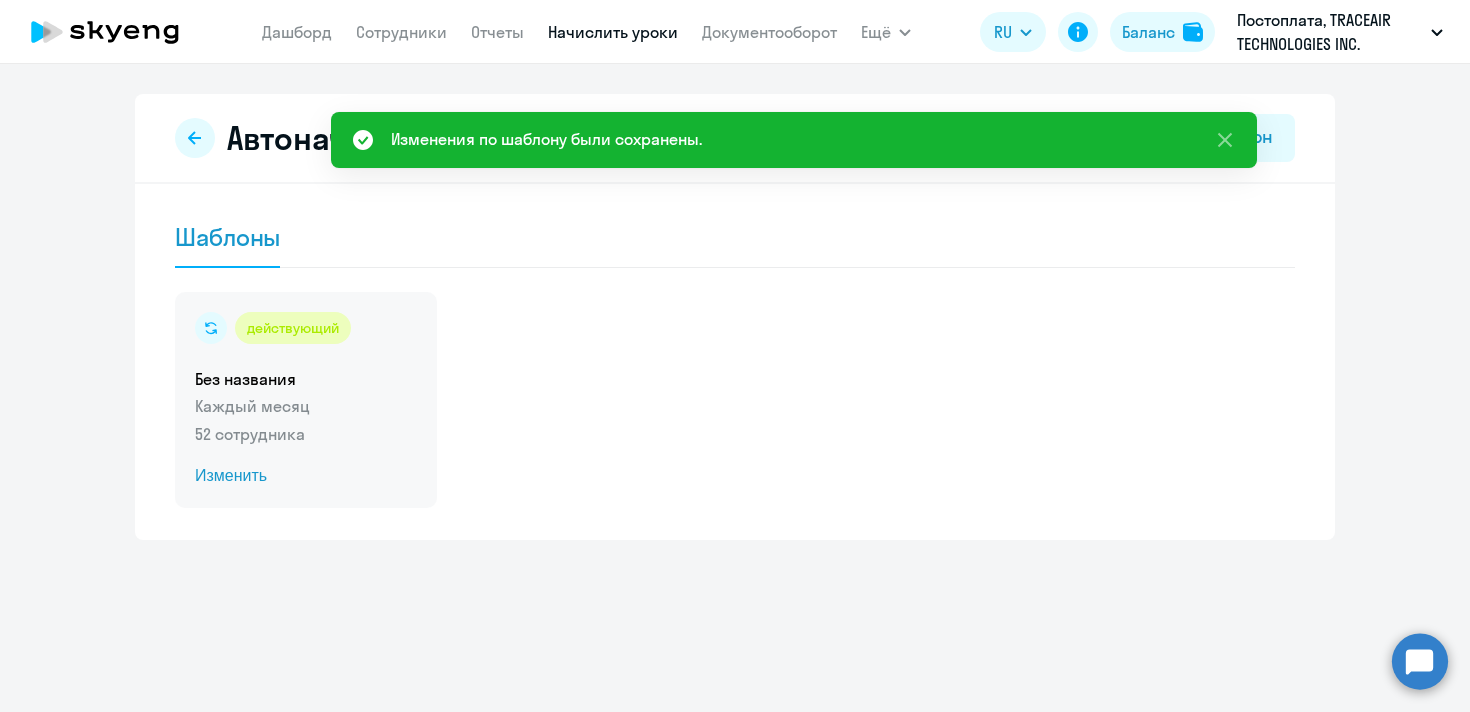 click on "Изменить" 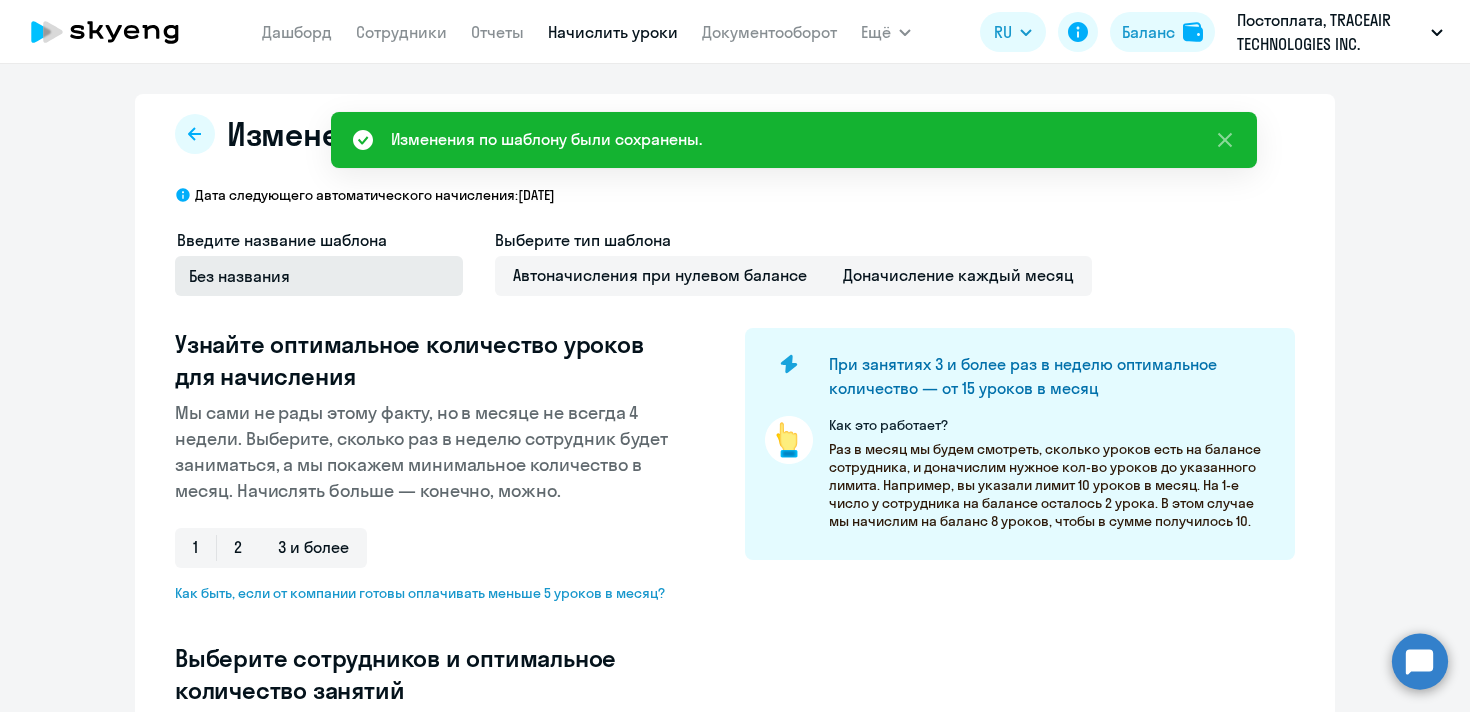 select on "10" 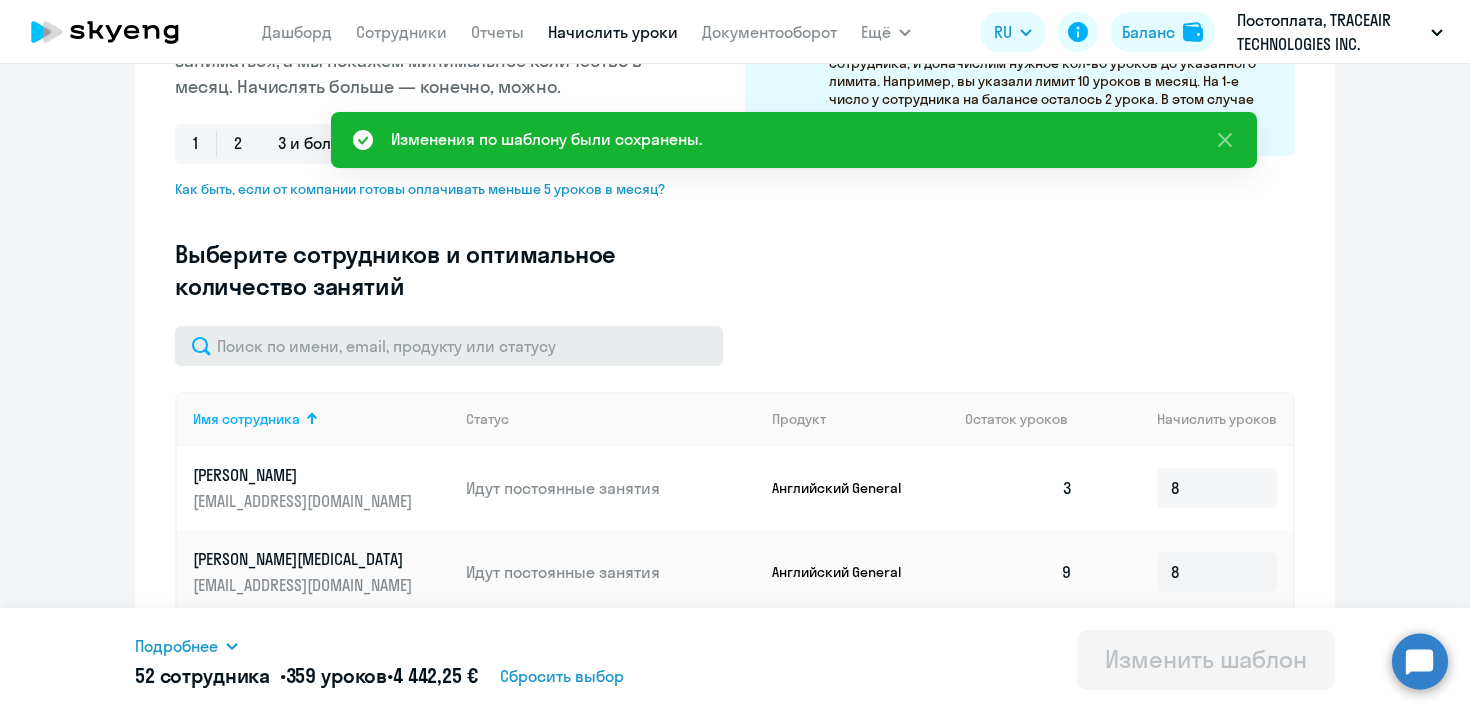 scroll, scrollTop: 405, scrollLeft: 0, axis: vertical 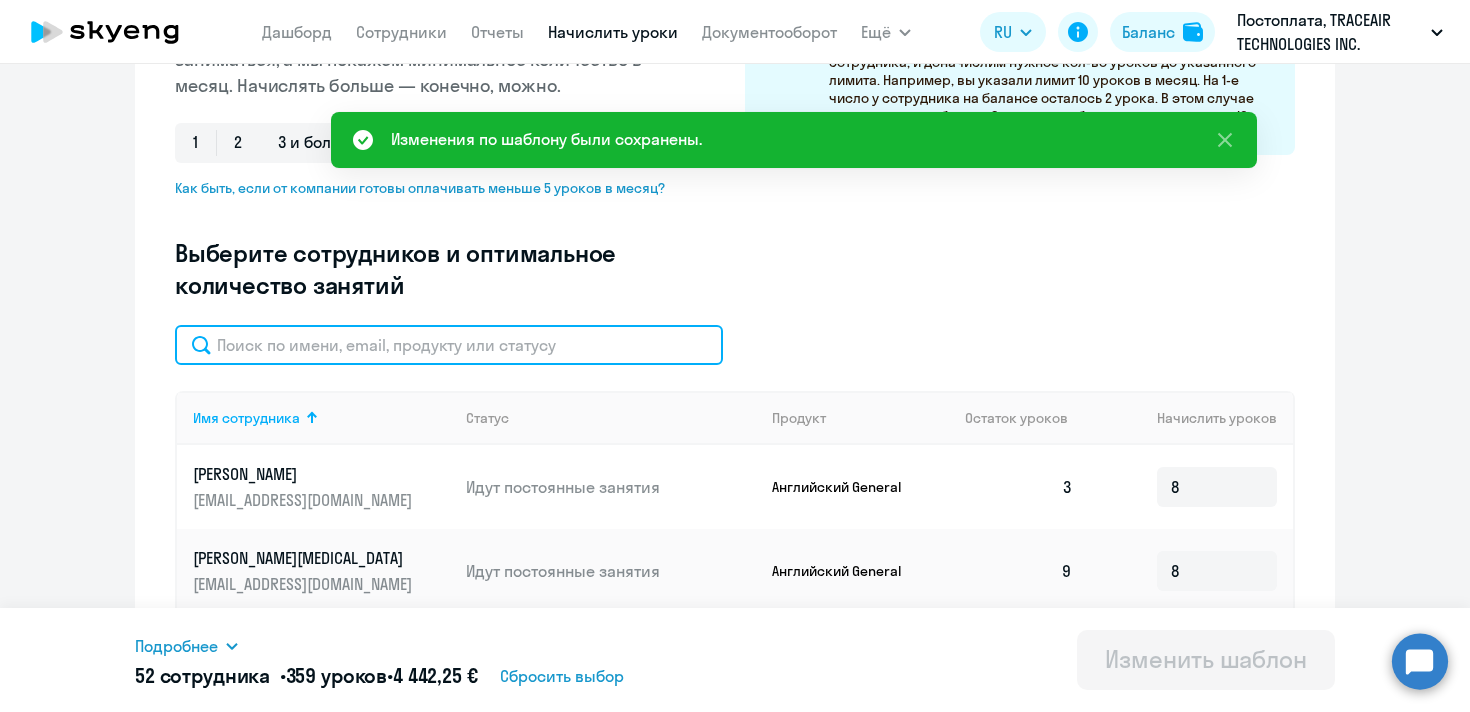 click 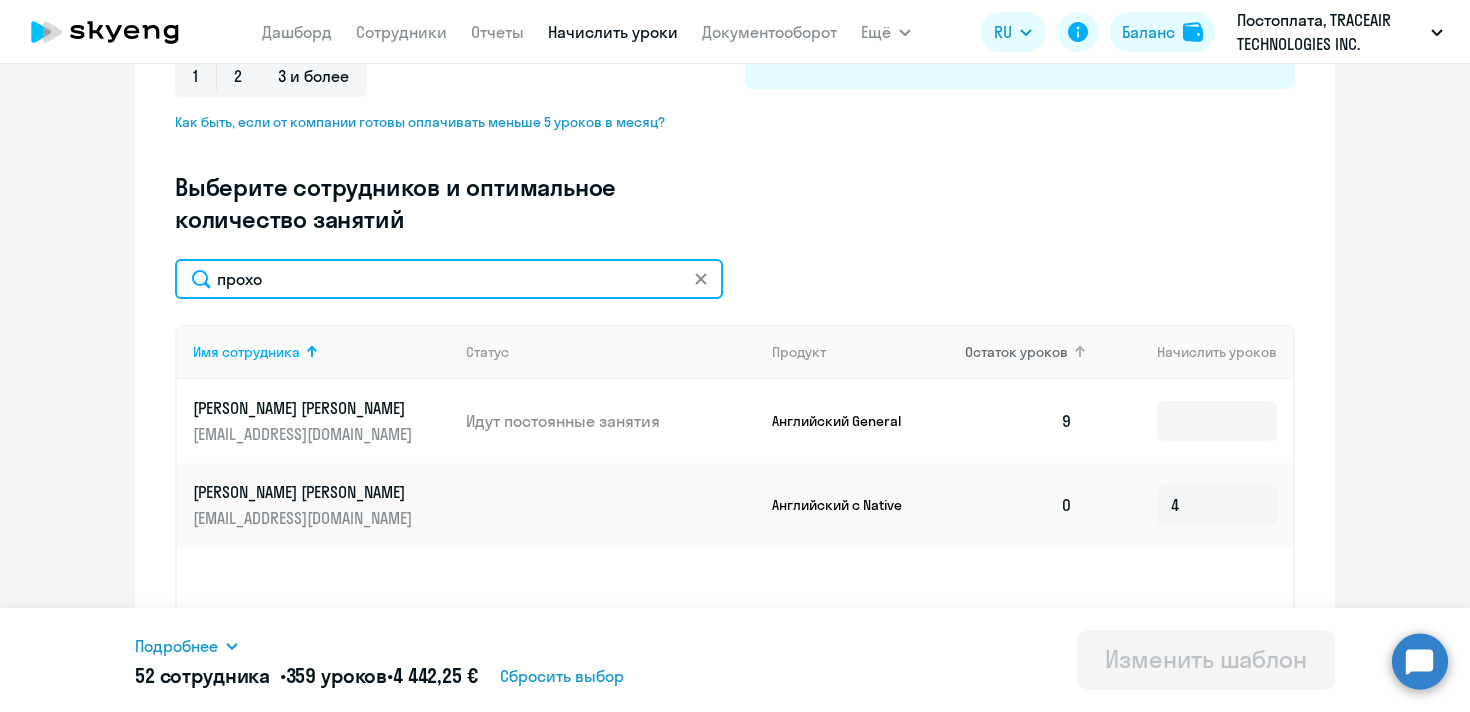 scroll, scrollTop: 474, scrollLeft: 0, axis: vertical 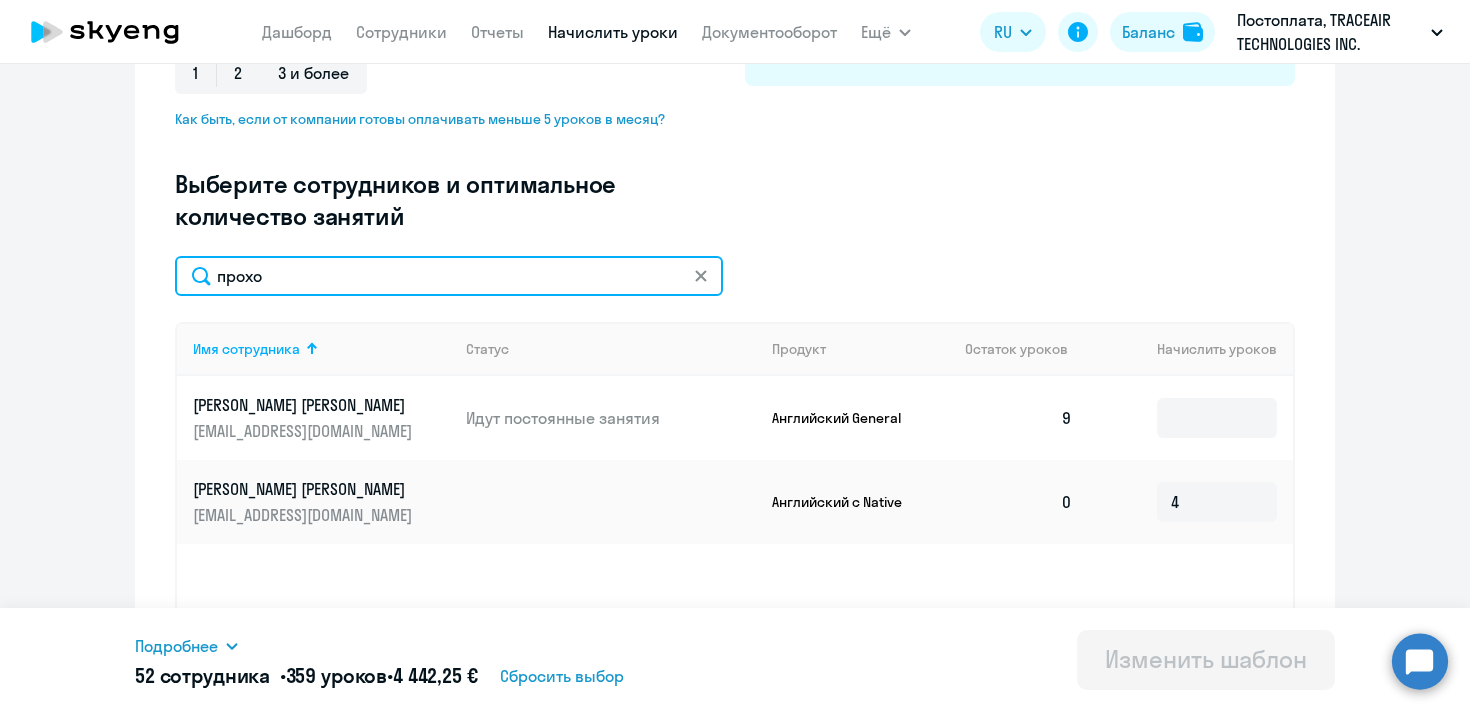 type on "прохо" 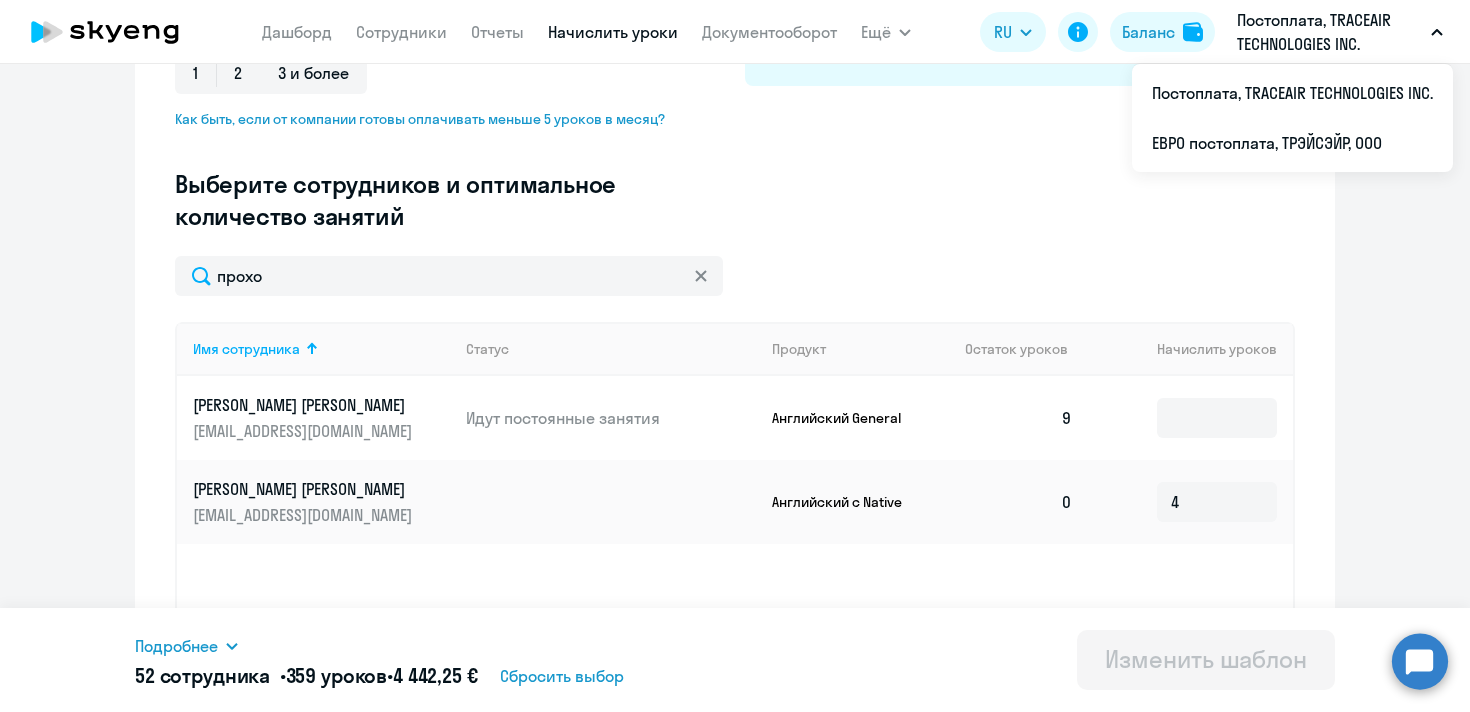 scroll, scrollTop: 552, scrollLeft: 0, axis: vertical 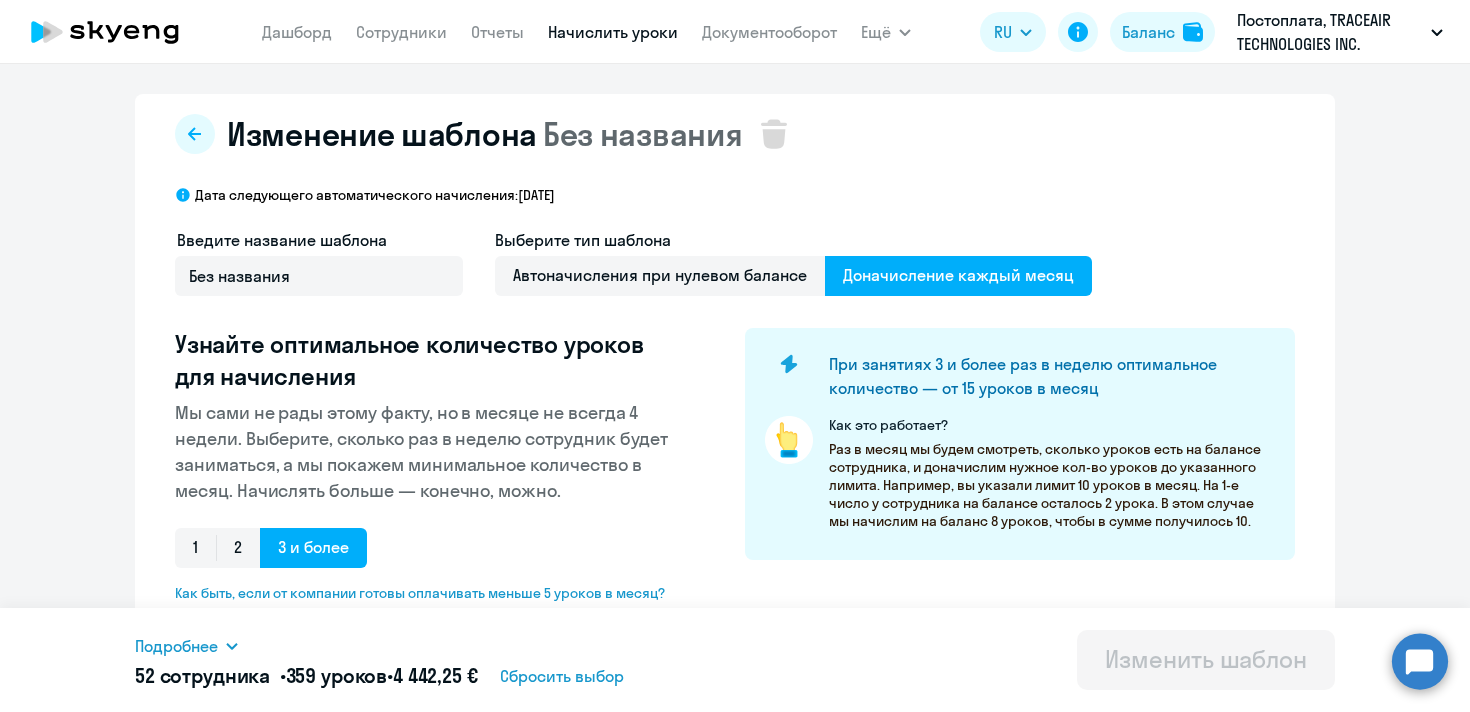 select on "10" 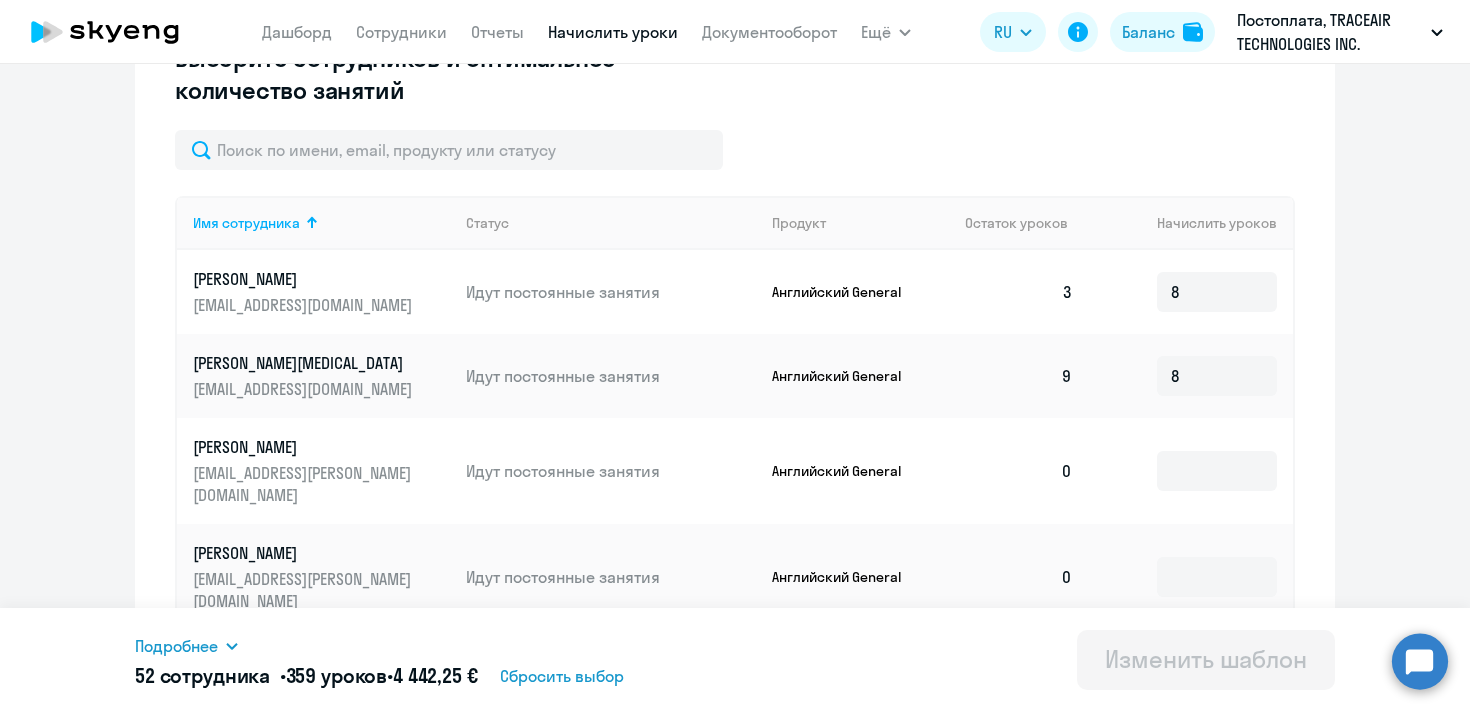 scroll, scrollTop: 595, scrollLeft: 0, axis: vertical 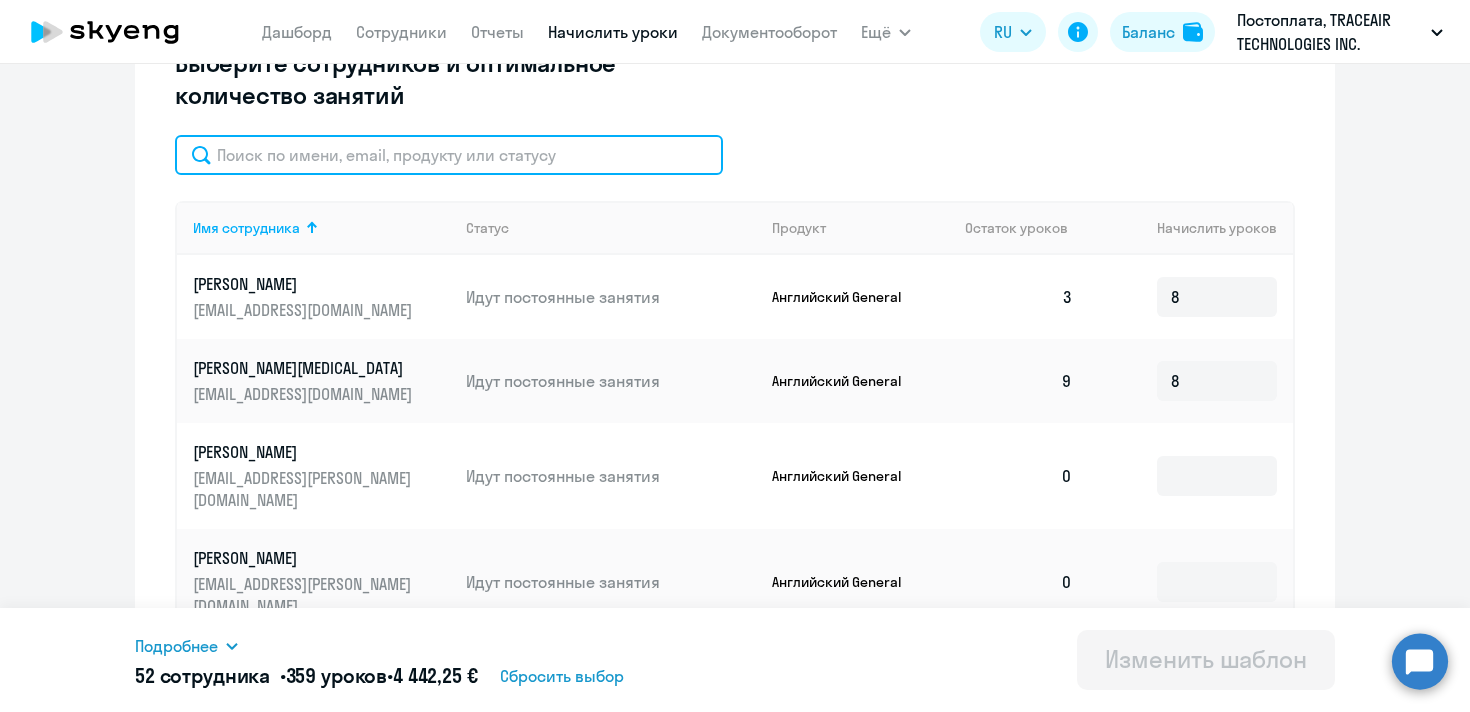 click 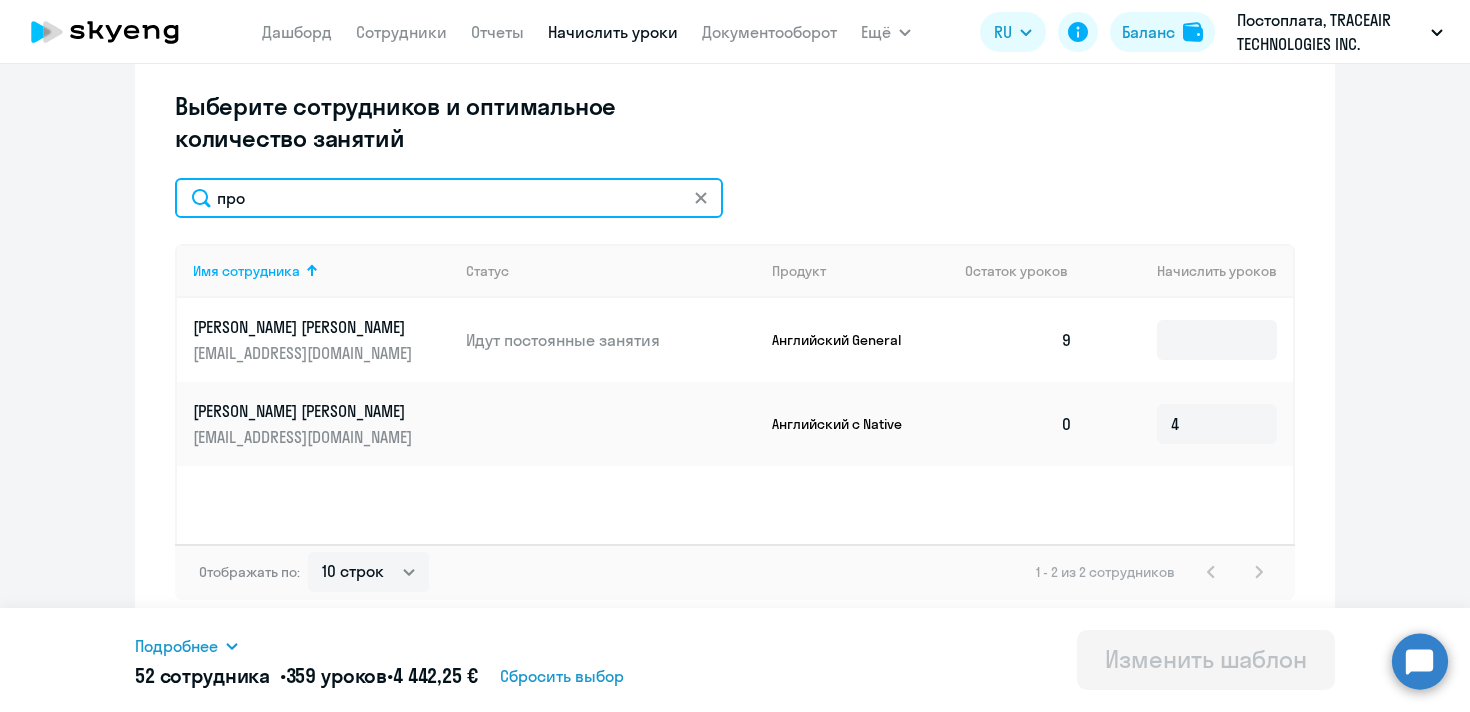 scroll, scrollTop: 552, scrollLeft: 0, axis: vertical 